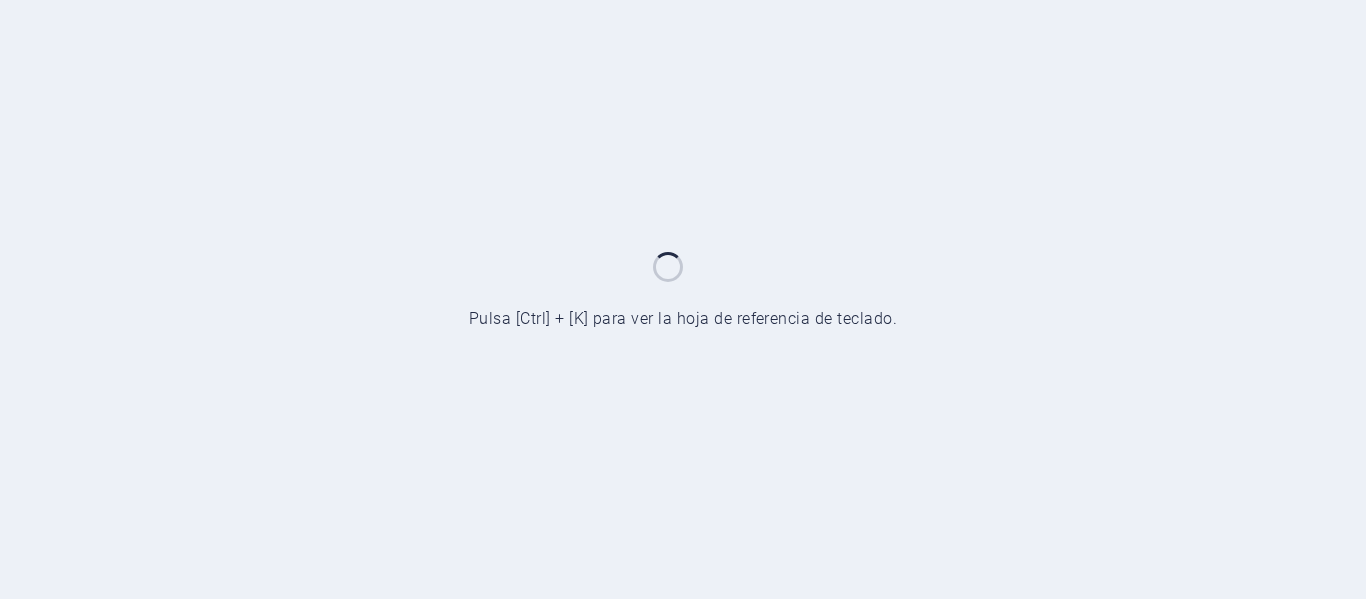 scroll, scrollTop: 0, scrollLeft: 0, axis: both 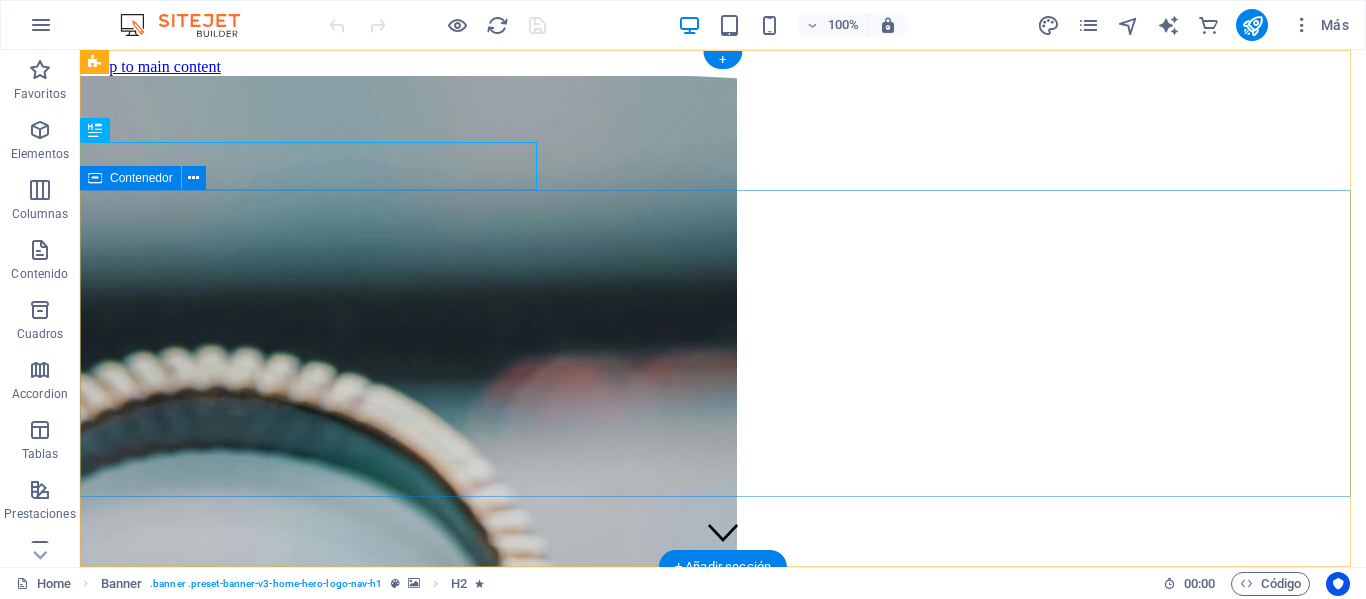 click at bounding box center (723, 2532) 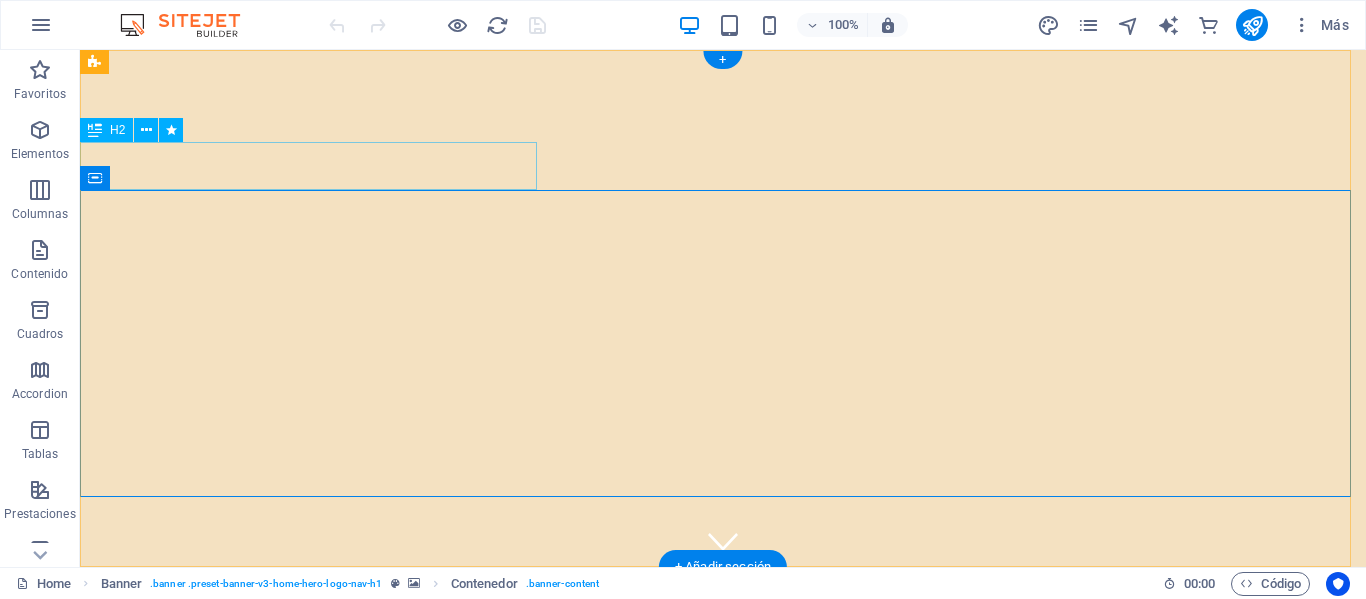 click on "Bienvenidos a Joyeria Golden" at bounding box center (723, 733) 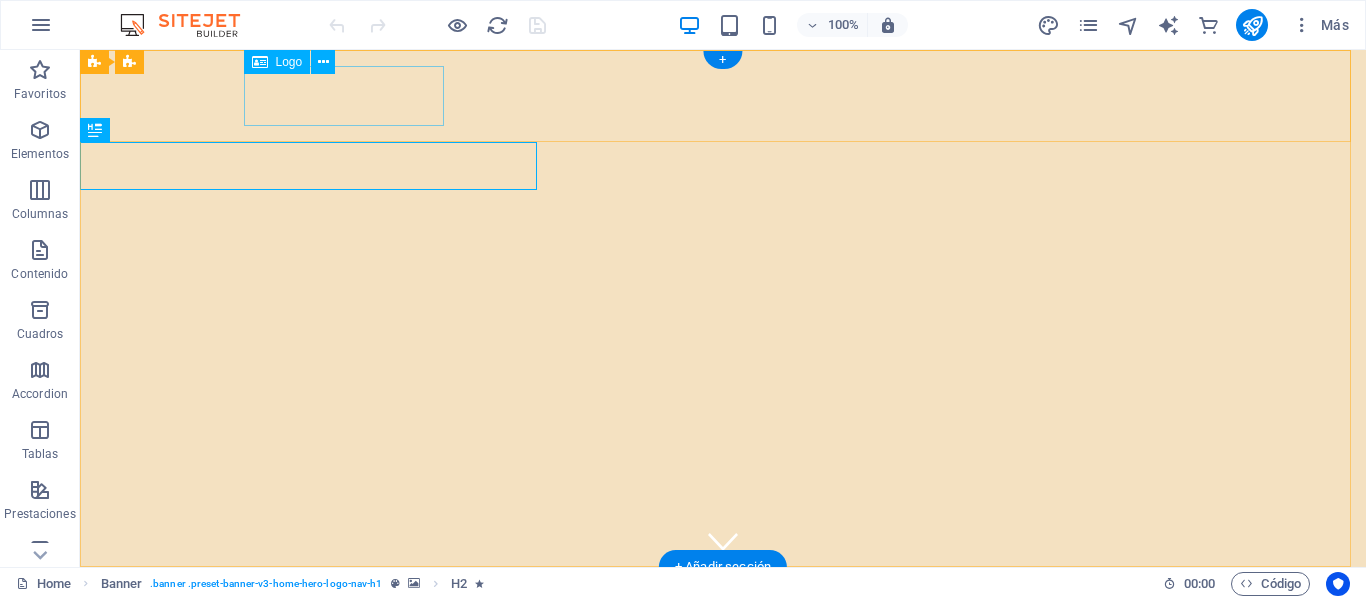click at bounding box center [723, 613] 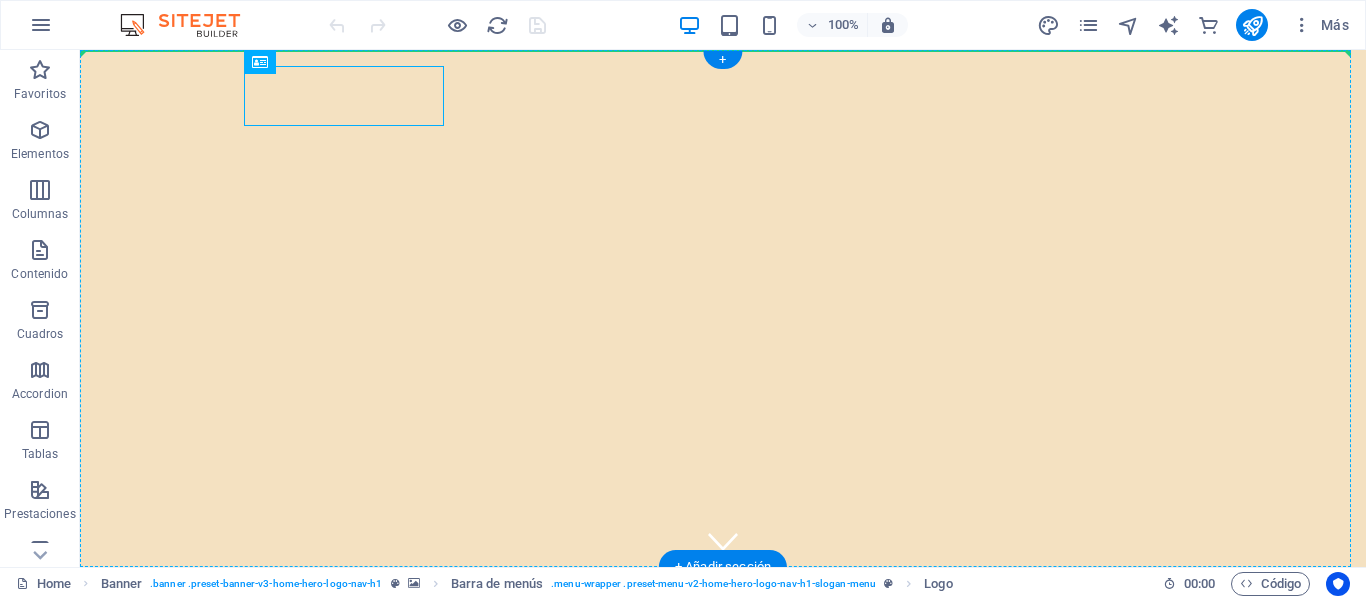 drag, startPoint x: 361, startPoint y: 114, endPoint x: 190, endPoint y: 65, distance: 177.88199 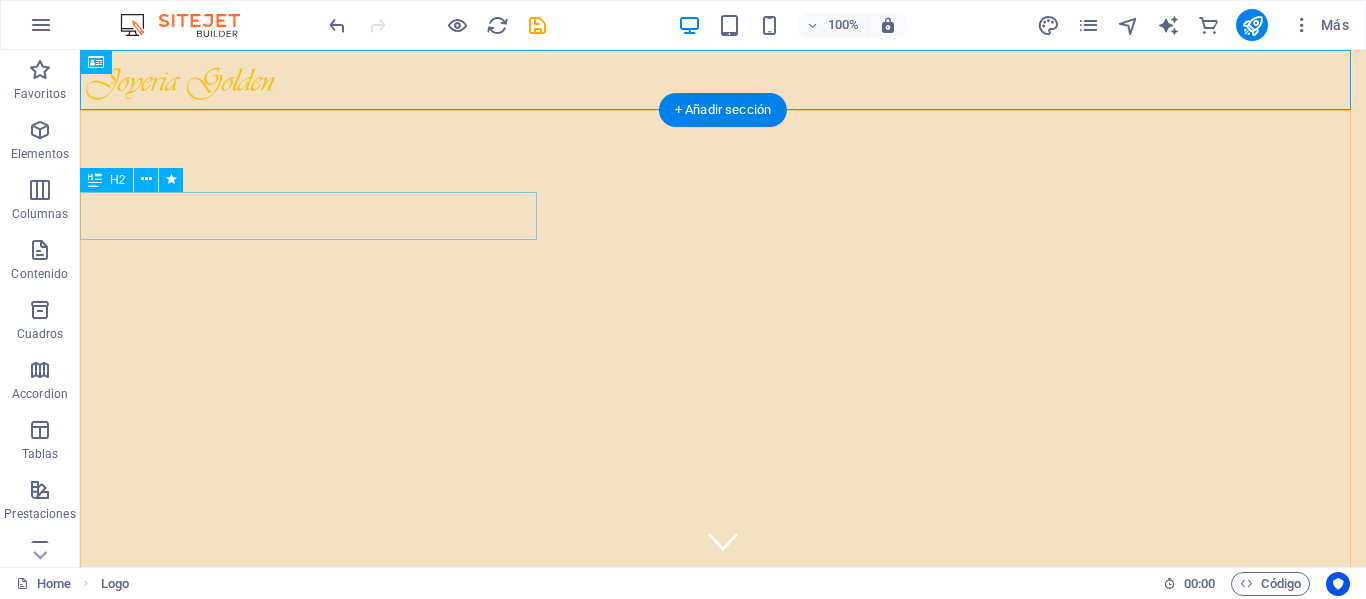 click on "Bienvenidos a Joyeria Golden" at bounding box center [723, 733] 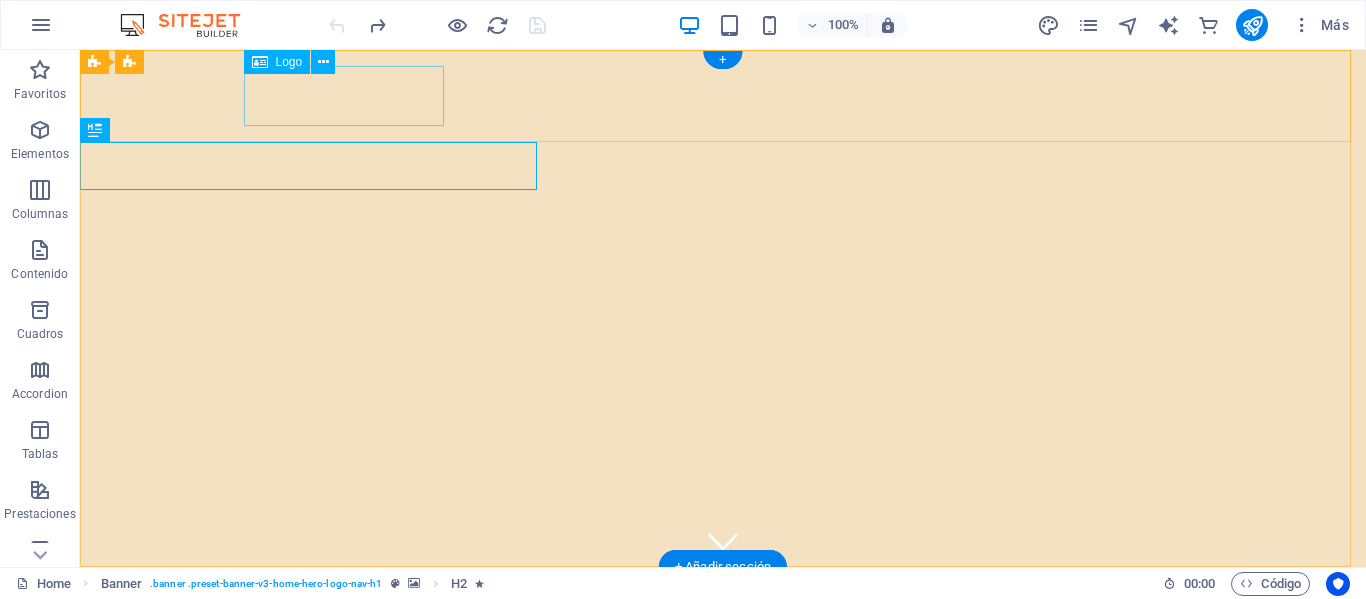 click at bounding box center [723, 613] 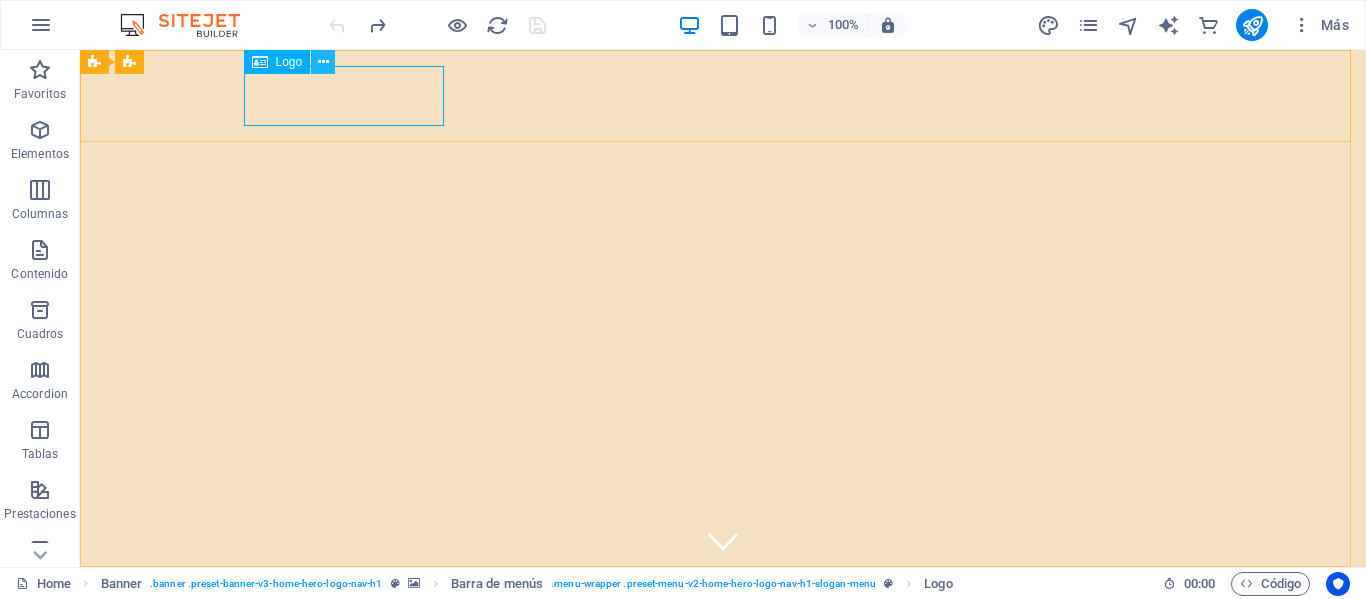 click at bounding box center [323, 62] 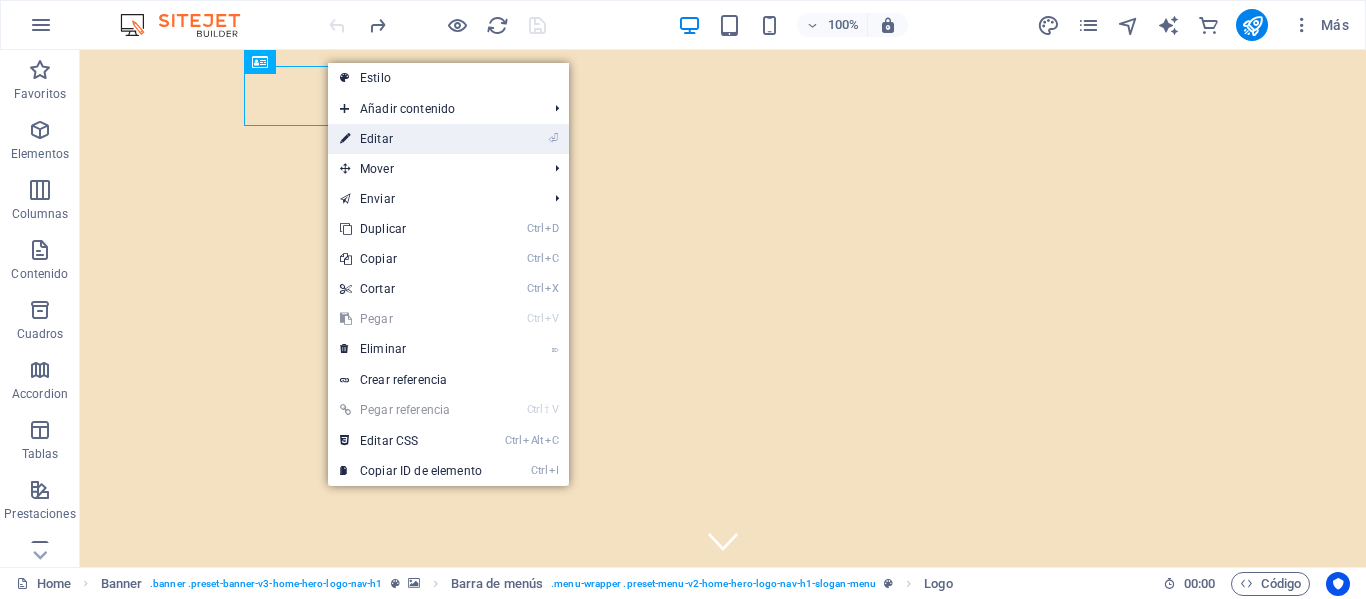 click on "⏎  Editar" at bounding box center [411, 139] 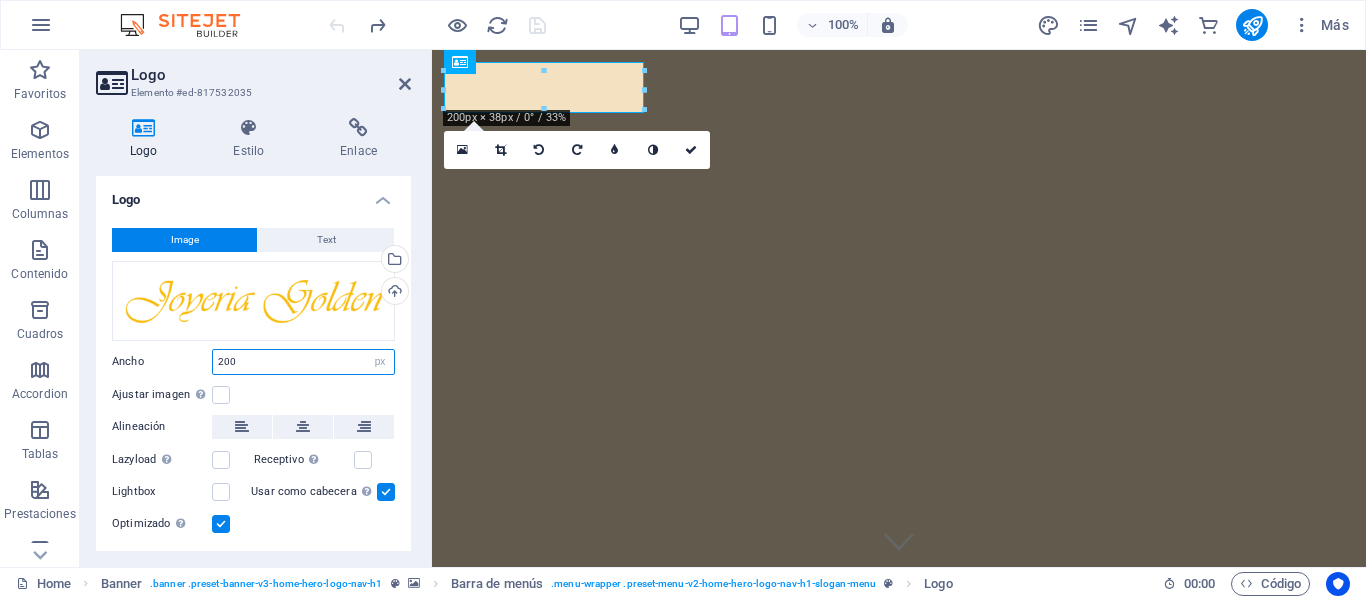 click on "200" at bounding box center [303, 362] 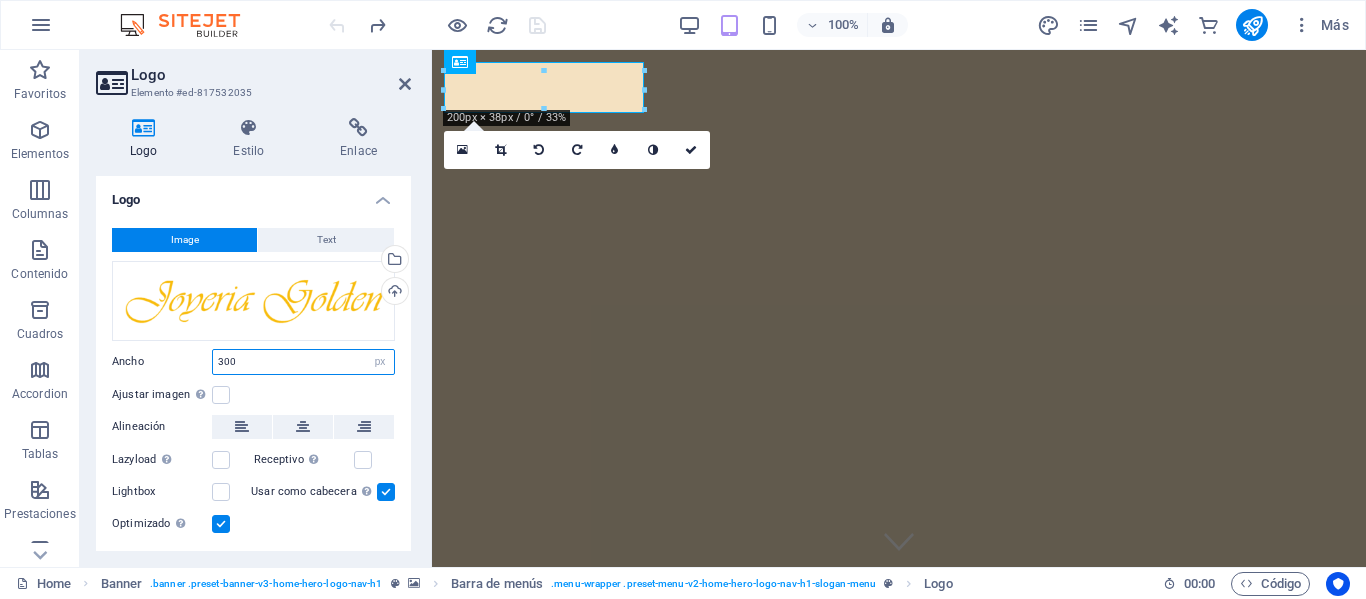 type on "300" 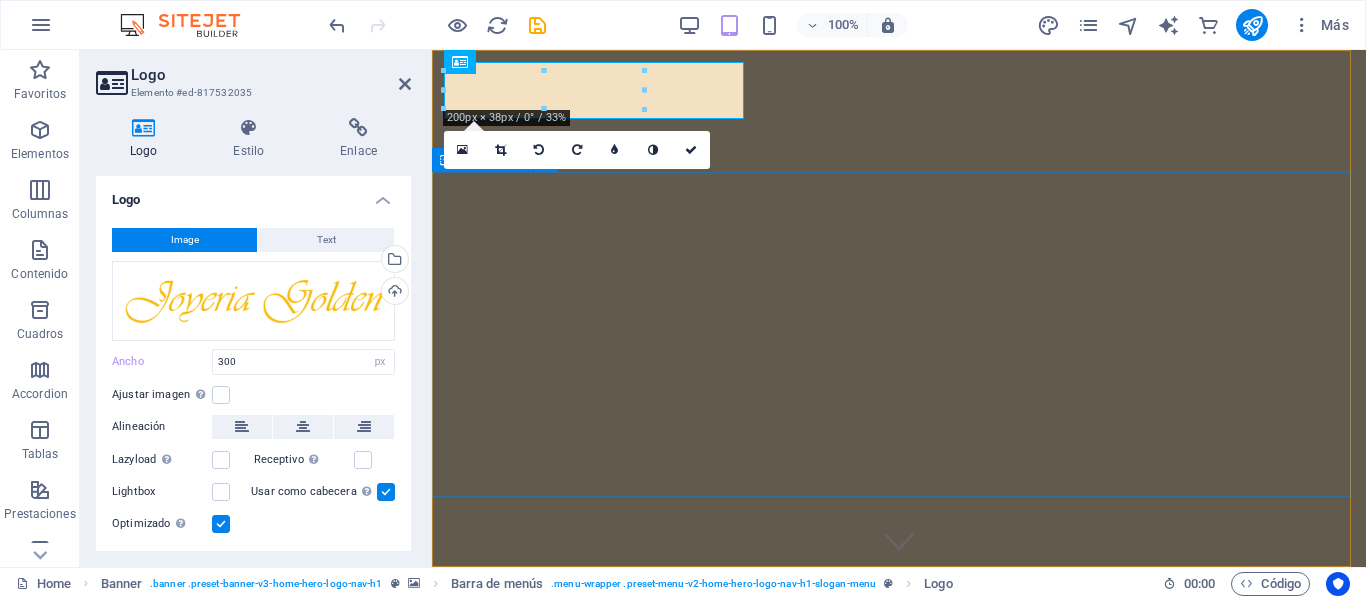 click at bounding box center (899, 821) 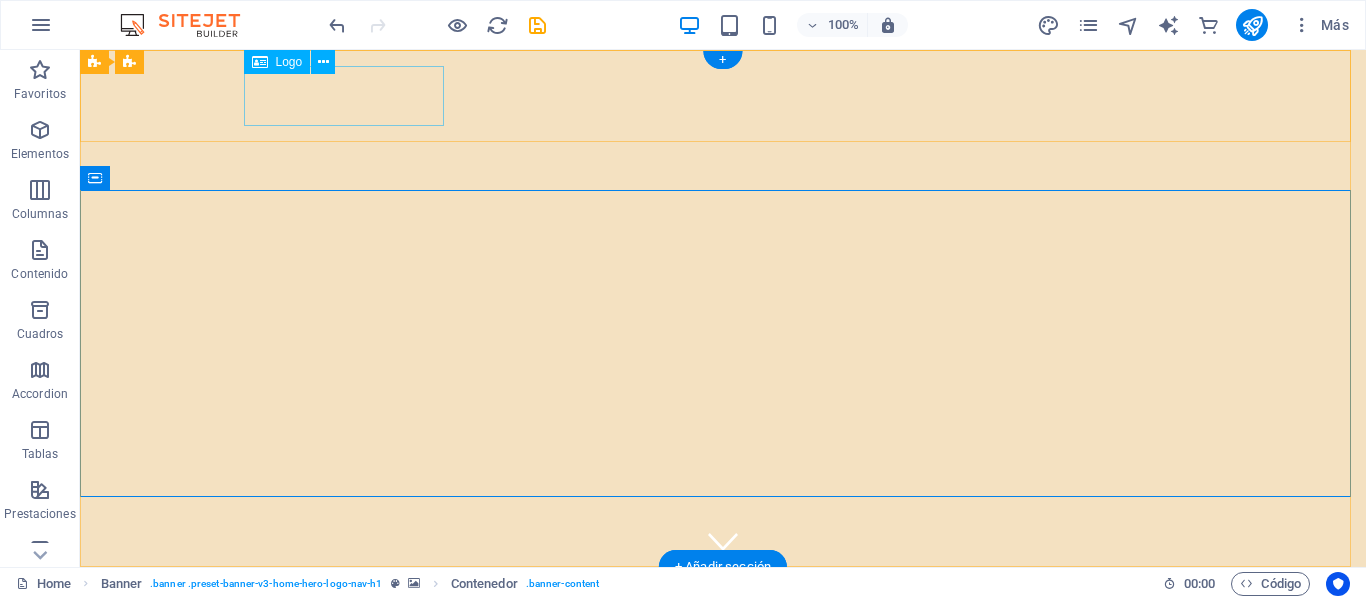click at bounding box center (723, 613) 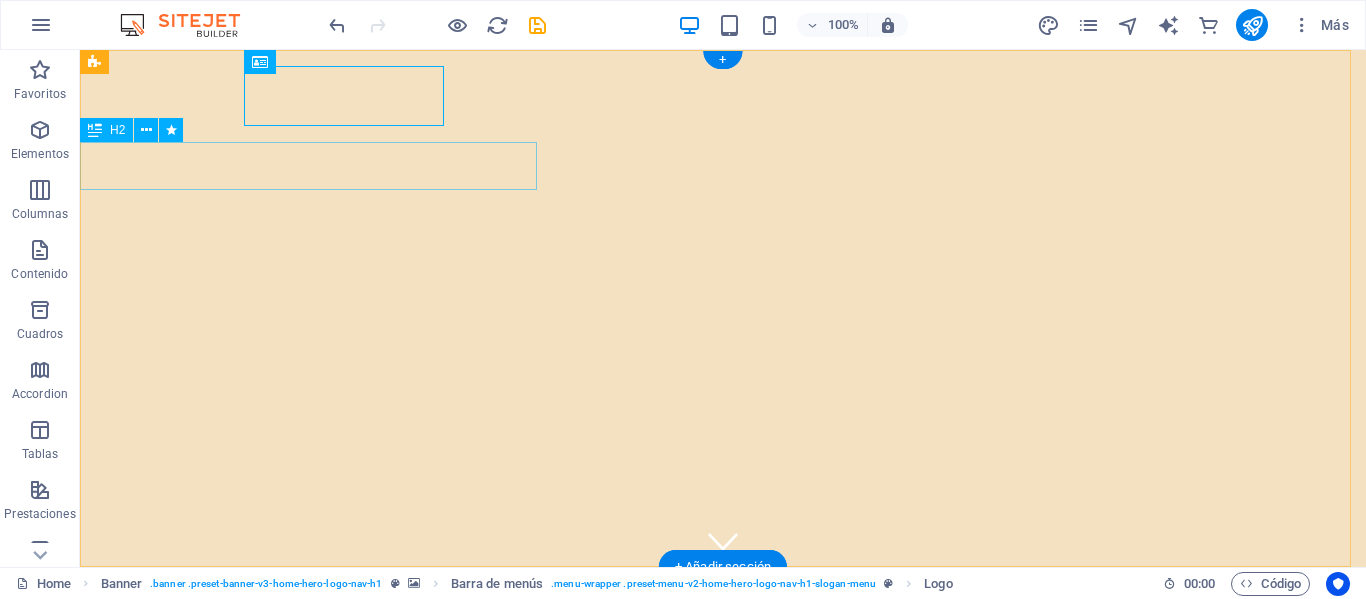 click on "Bienvenidos a Joyeria Golden" at bounding box center [723, 733] 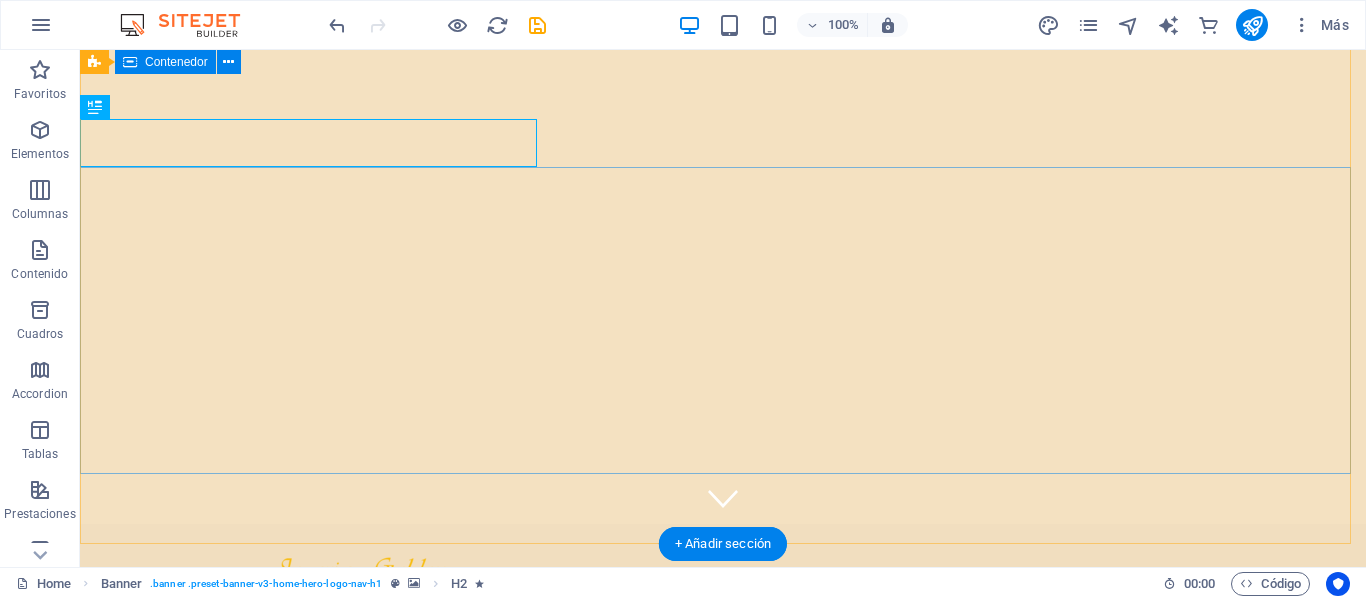 scroll, scrollTop: 0, scrollLeft: 0, axis: both 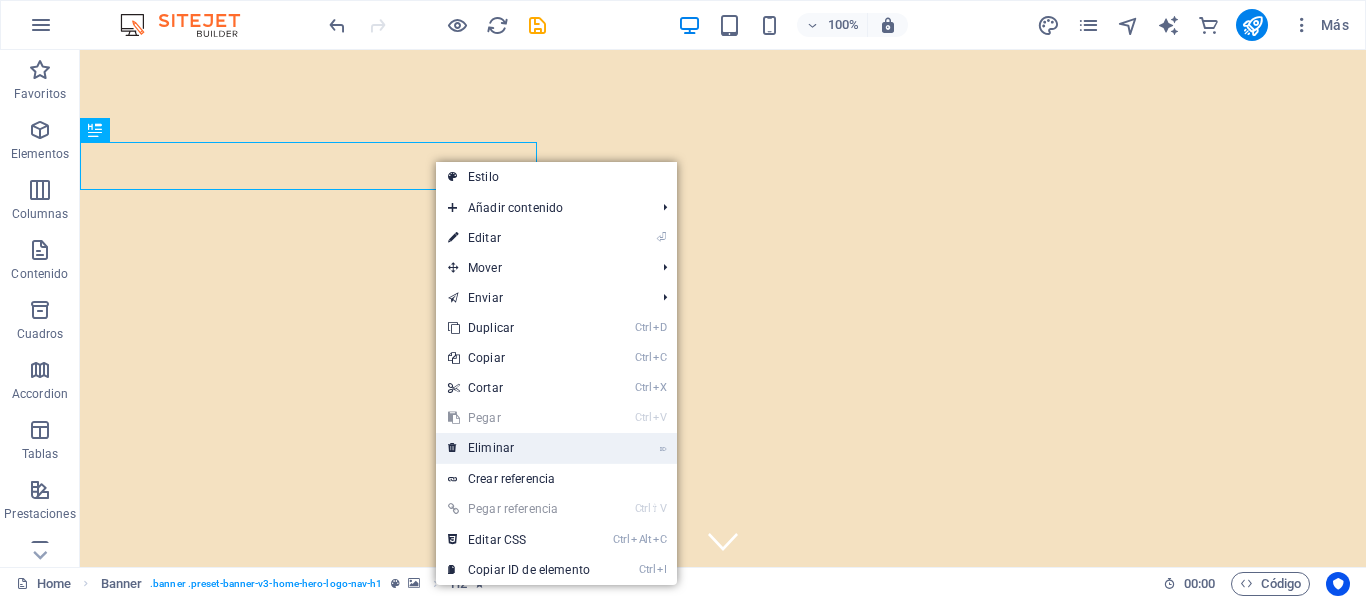 click on "⌦  Eliminar" at bounding box center (519, 448) 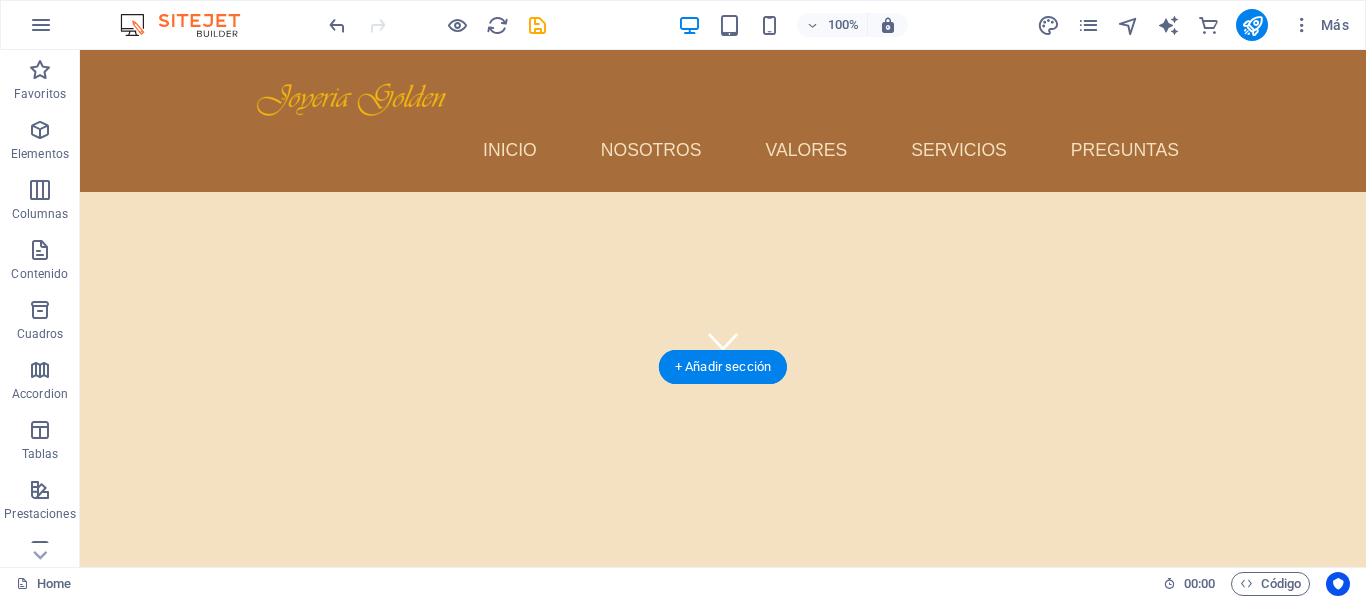 scroll, scrollTop: 0, scrollLeft: 0, axis: both 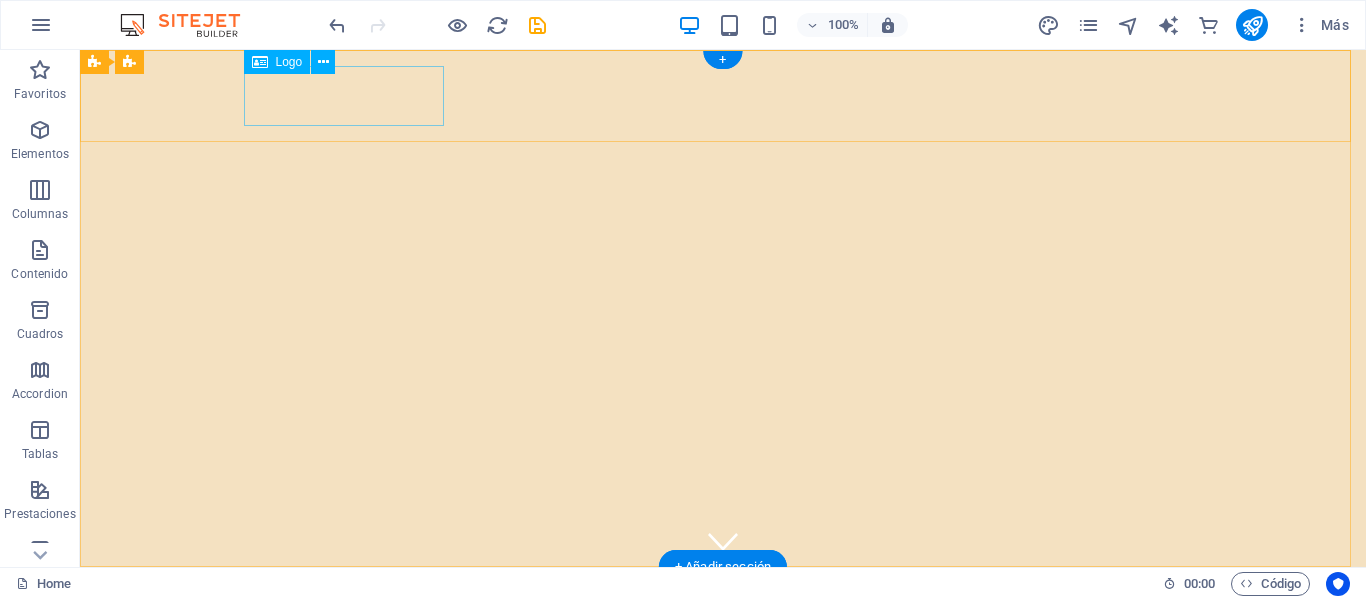 click at bounding box center (723, 613) 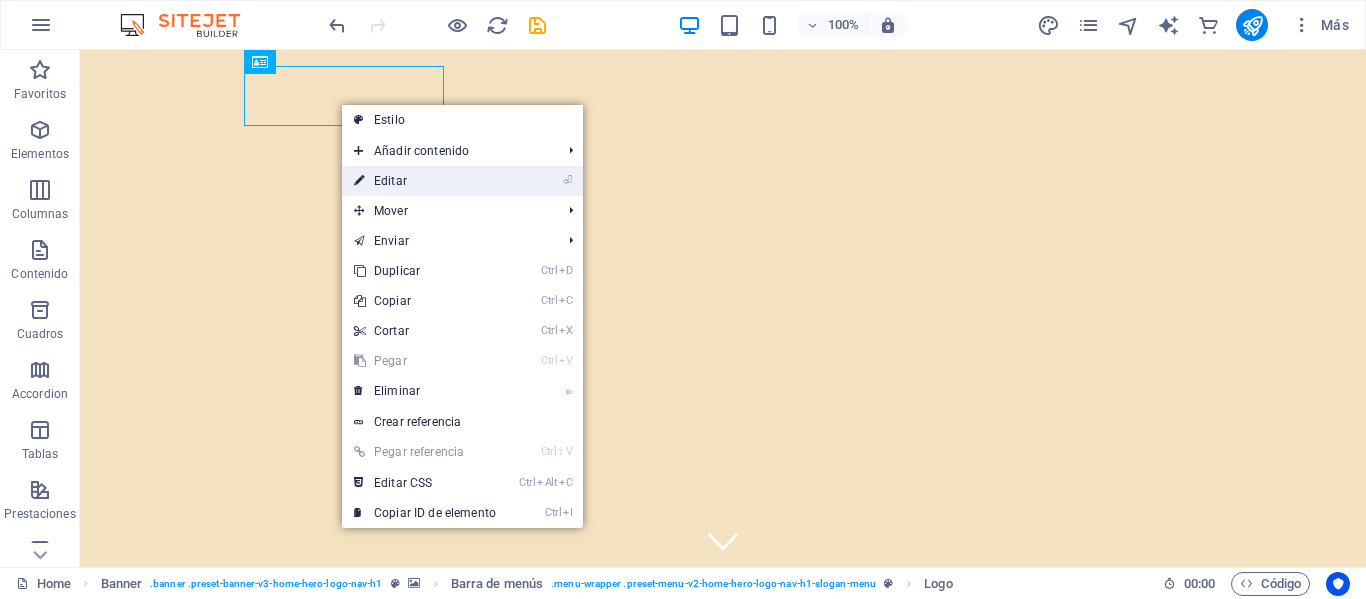 click on "⏎  Editar" at bounding box center (425, 181) 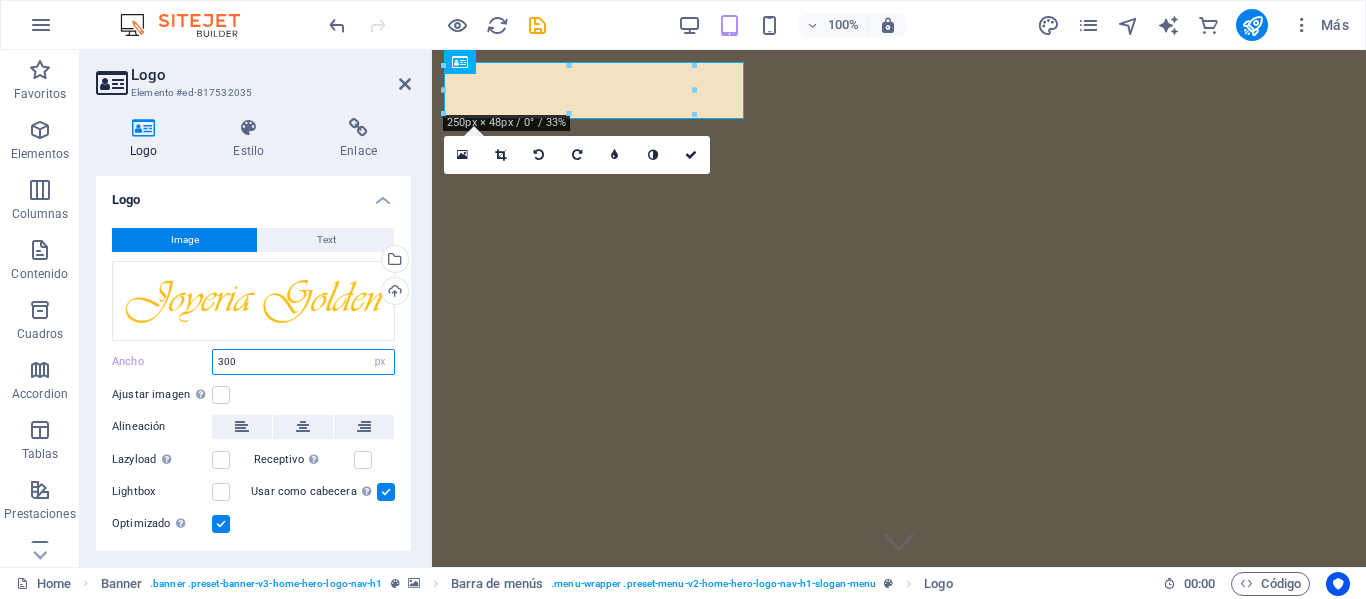 click on "300" at bounding box center [303, 362] 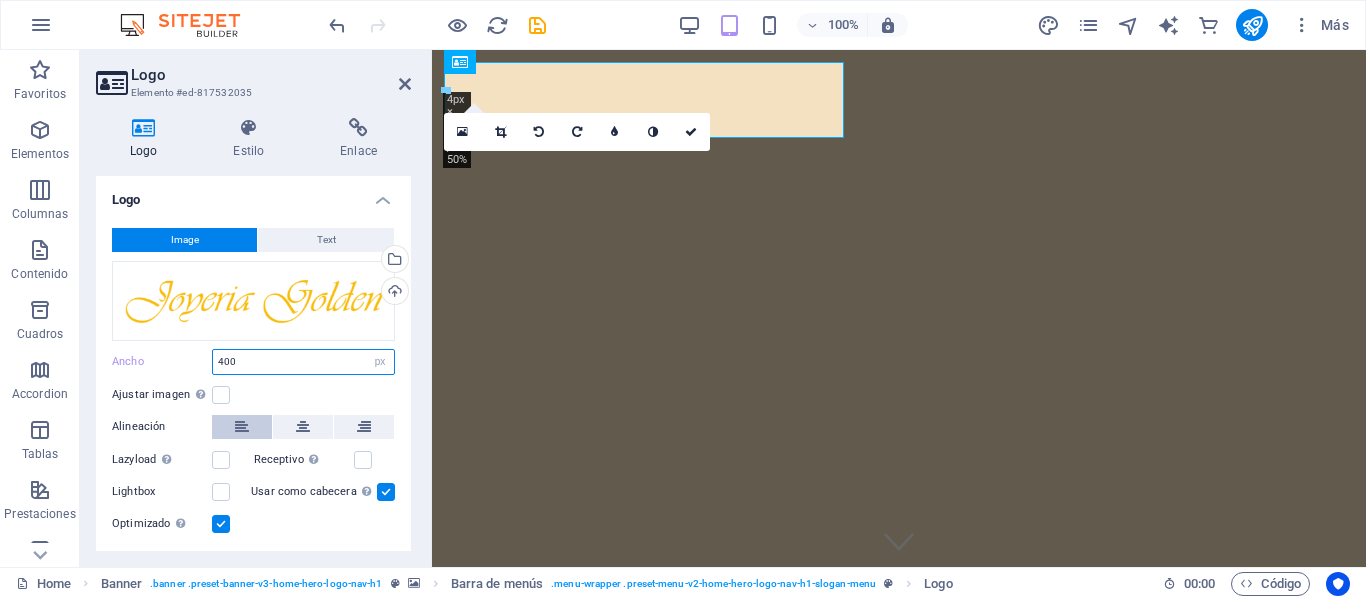 type on "400" 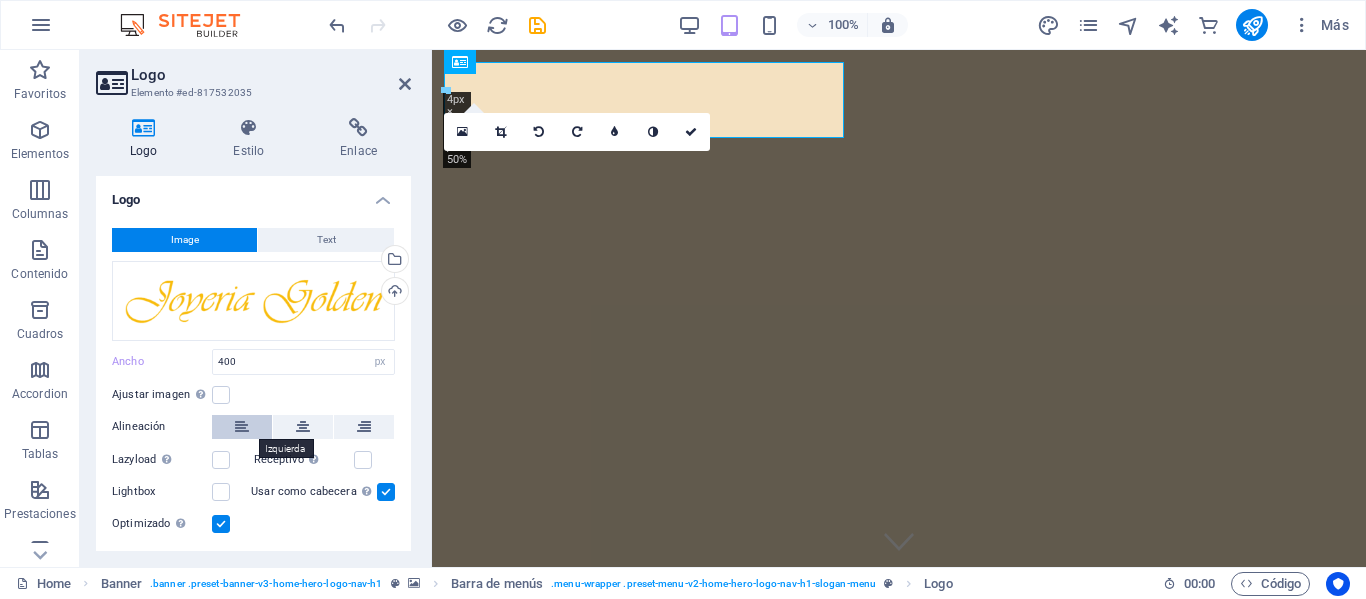 click at bounding box center [242, 427] 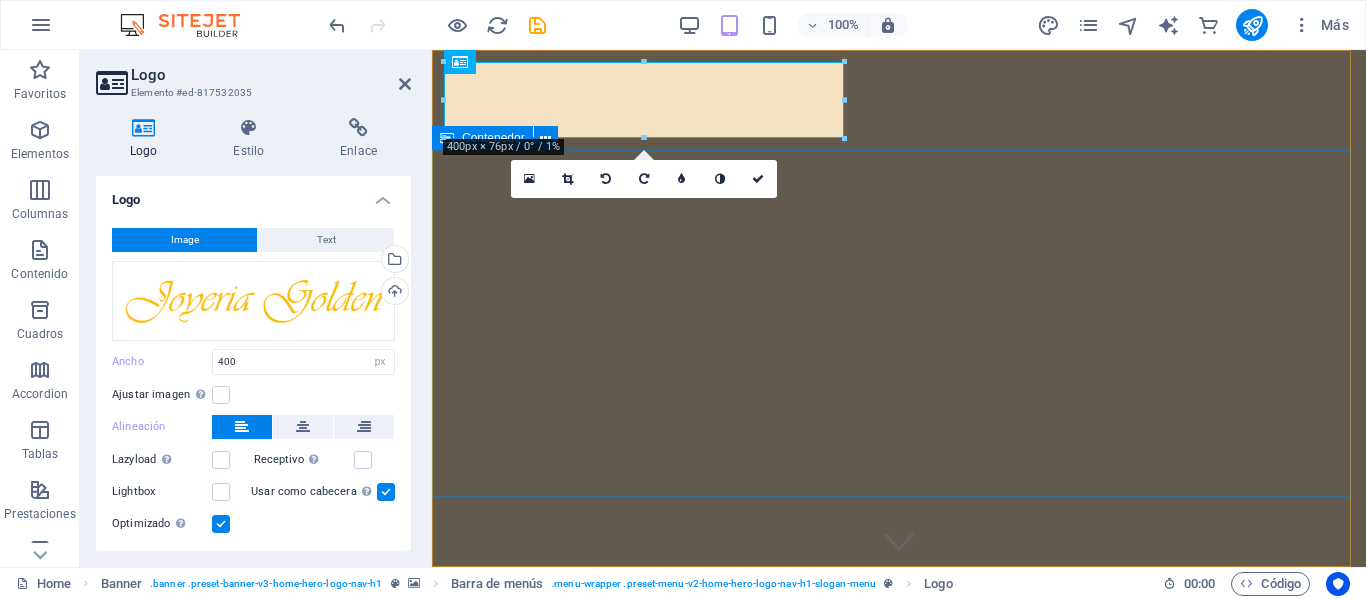 click at bounding box center [899, 799] 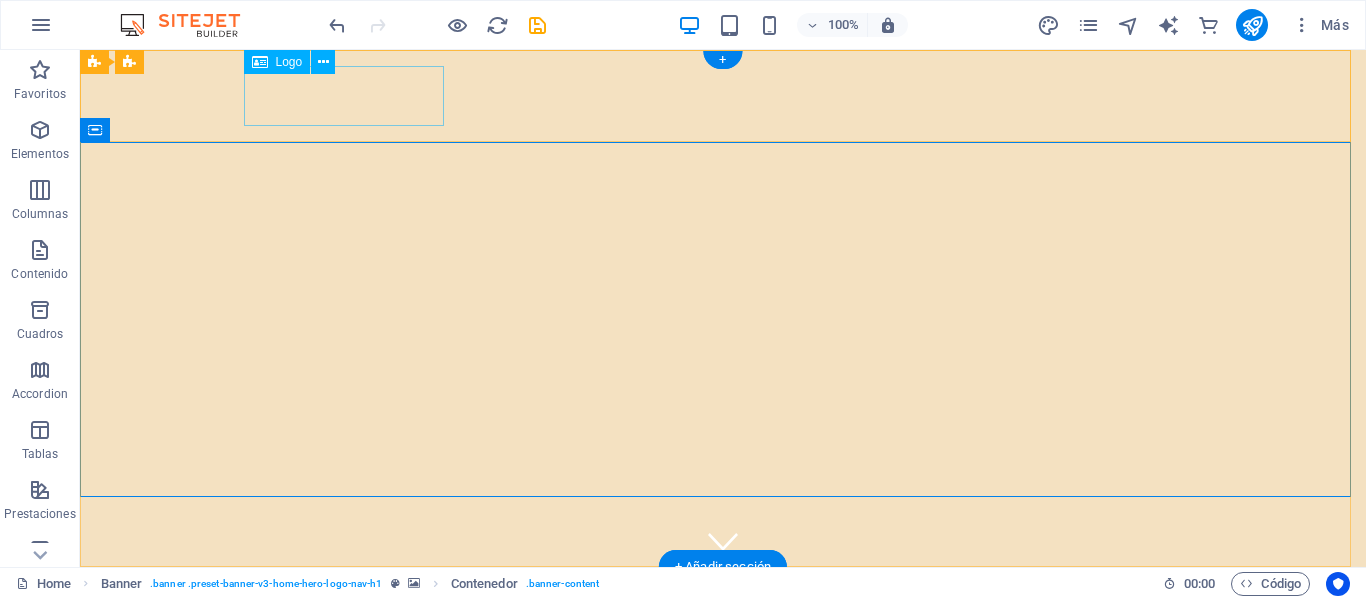 click at bounding box center [723, 613] 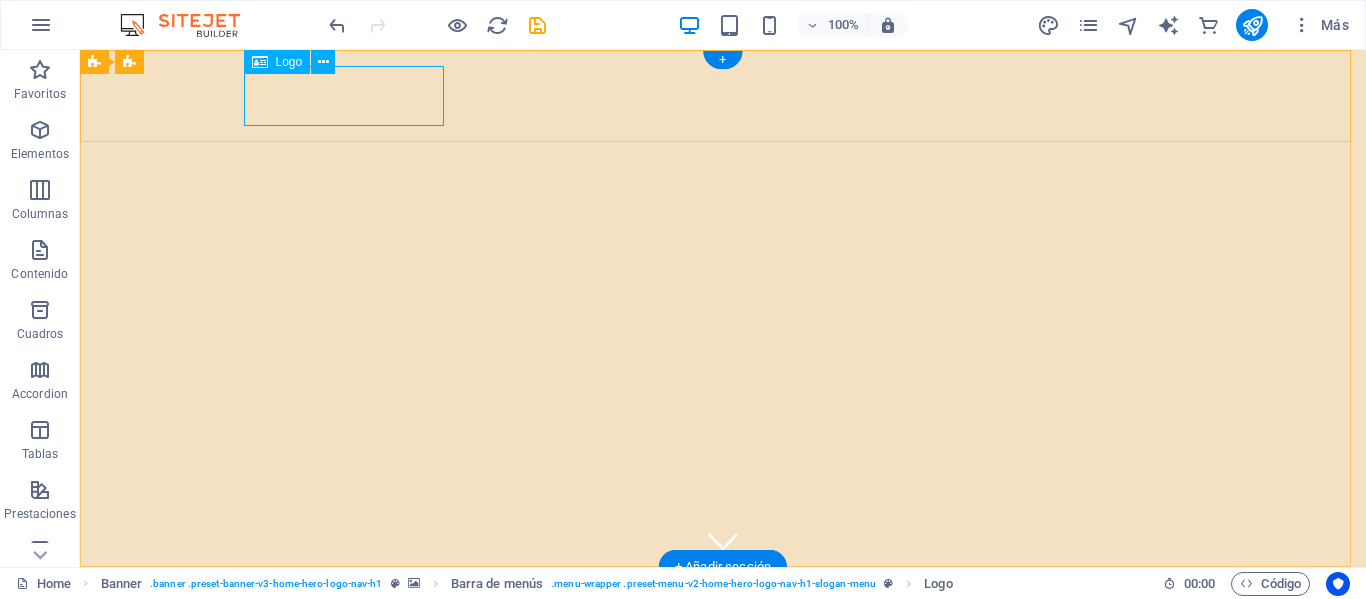 click at bounding box center (723, 613) 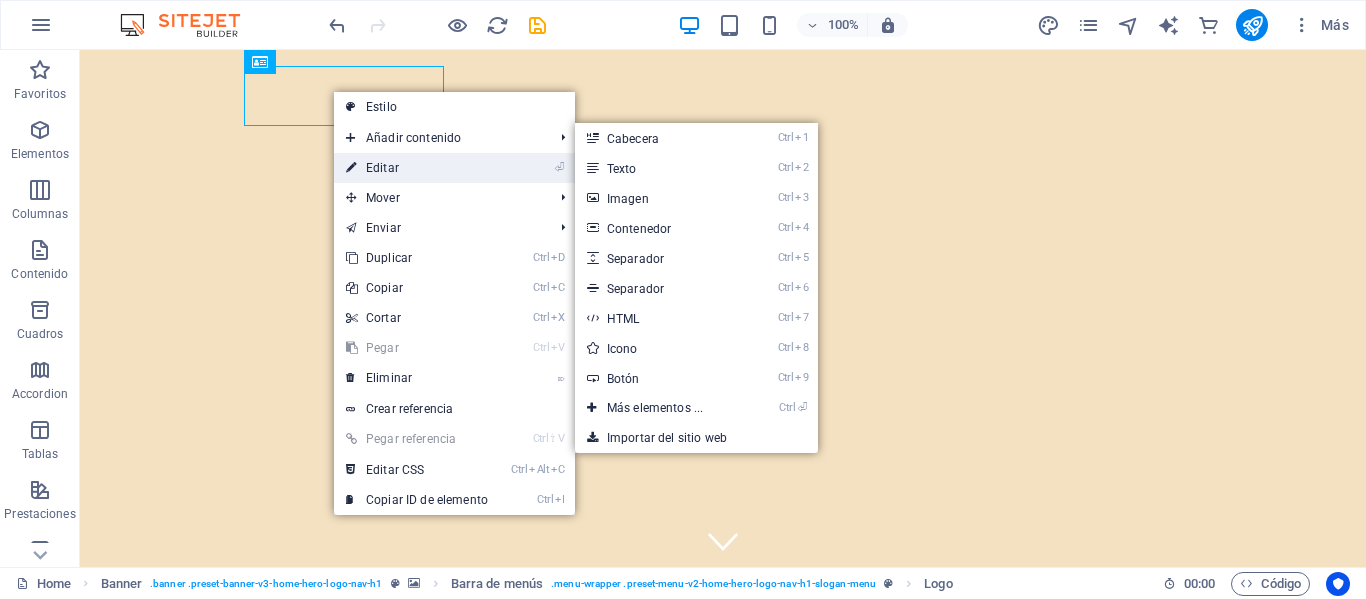 click on "⏎  Editar" at bounding box center (417, 168) 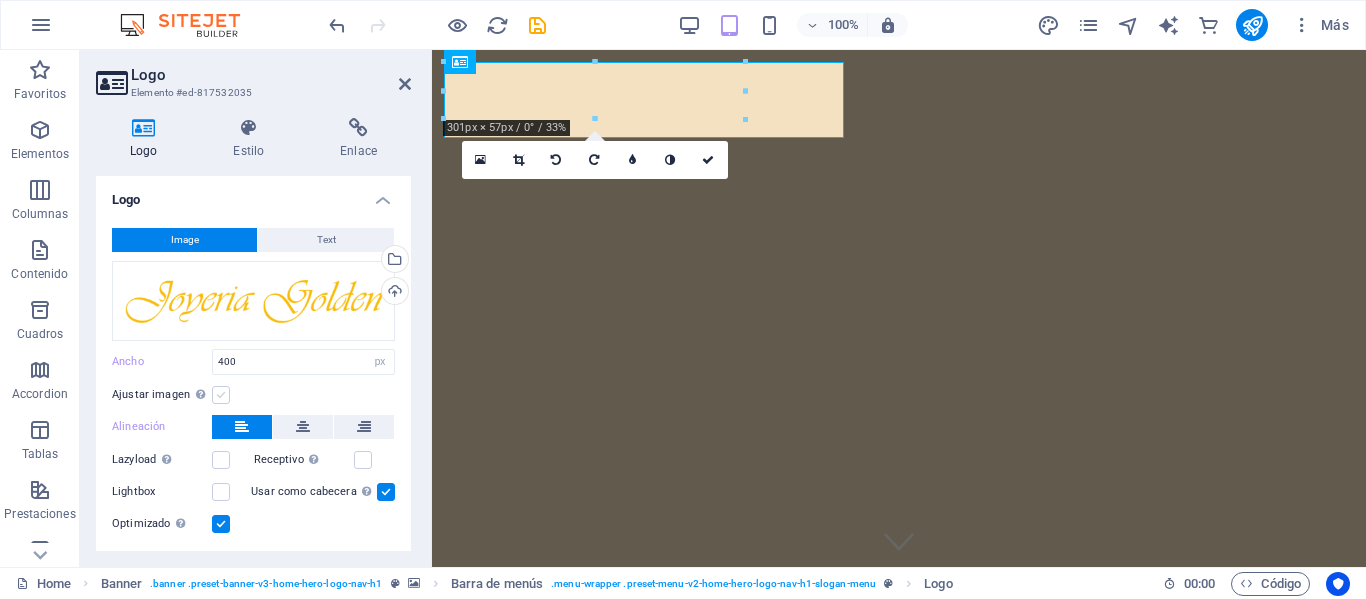 click at bounding box center (221, 395) 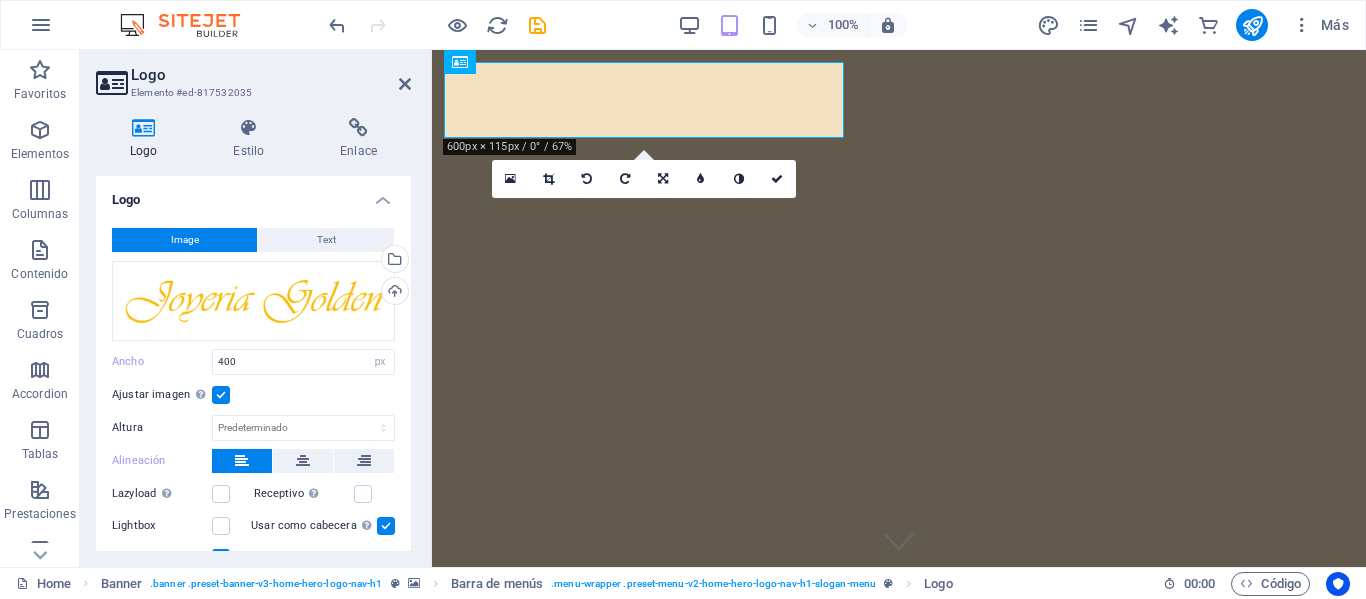 click at bounding box center [221, 395] 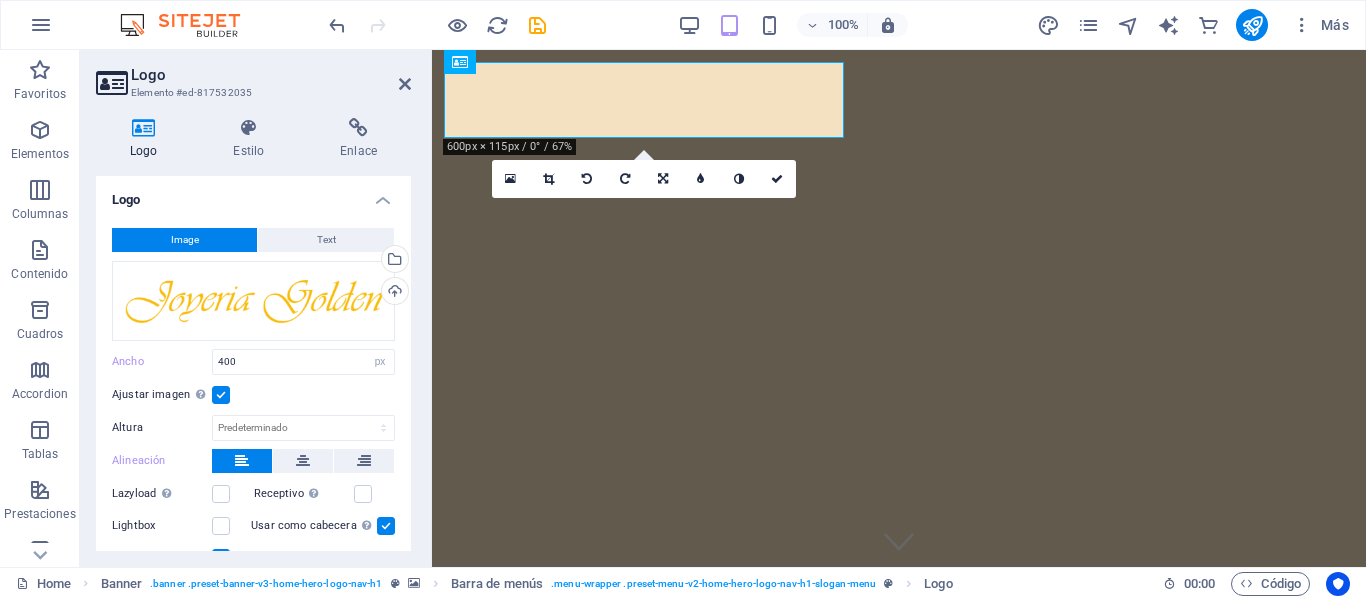 click on "Ajustar imagen Ajustar imagen automáticamente a un ancho y alto fijo" at bounding box center (0, 0) 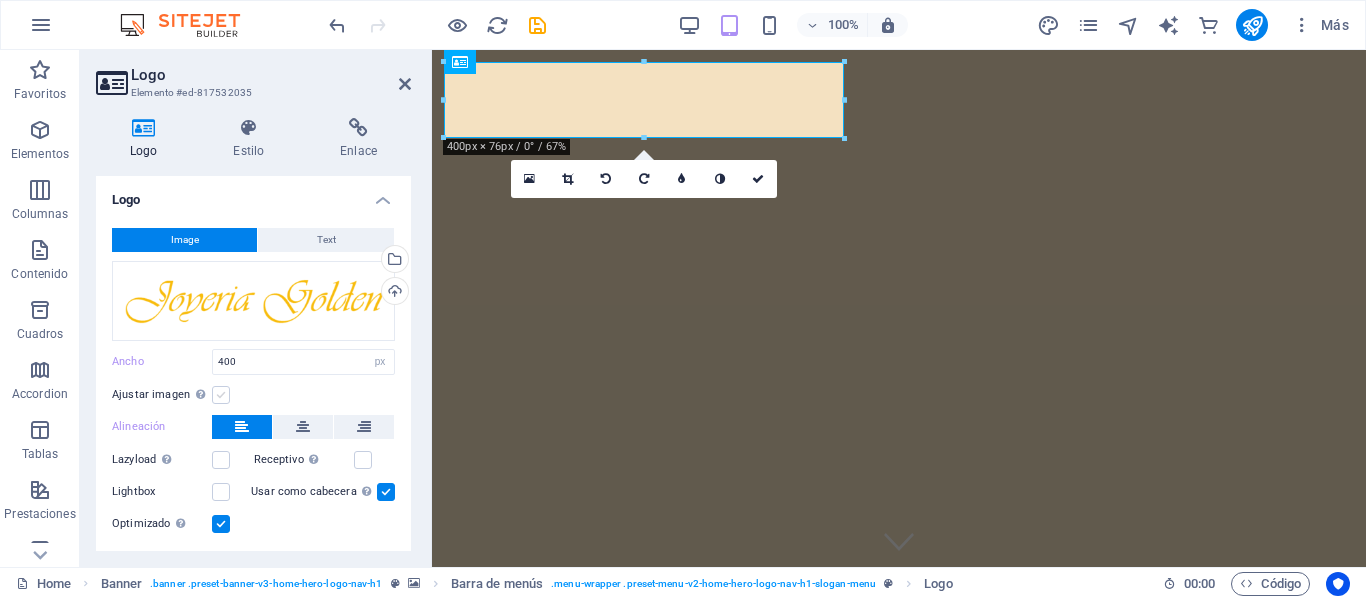 click at bounding box center [221, 395] 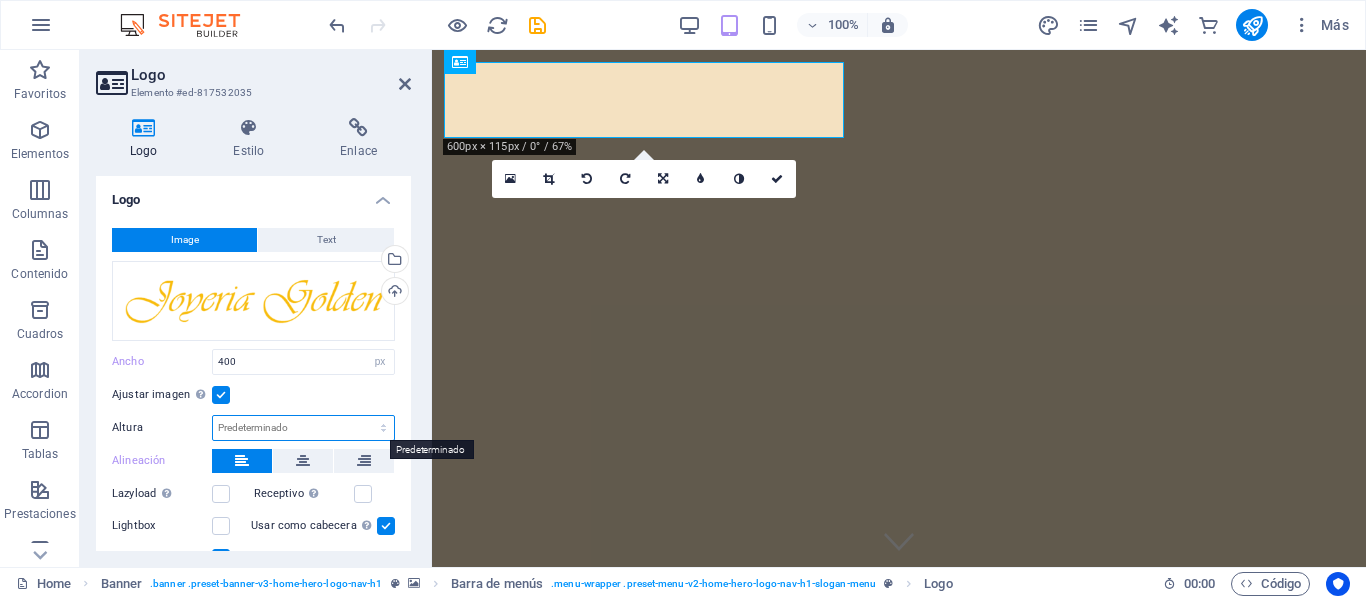 click on "Predeterminado automático px" at bounding box center [303, 428] 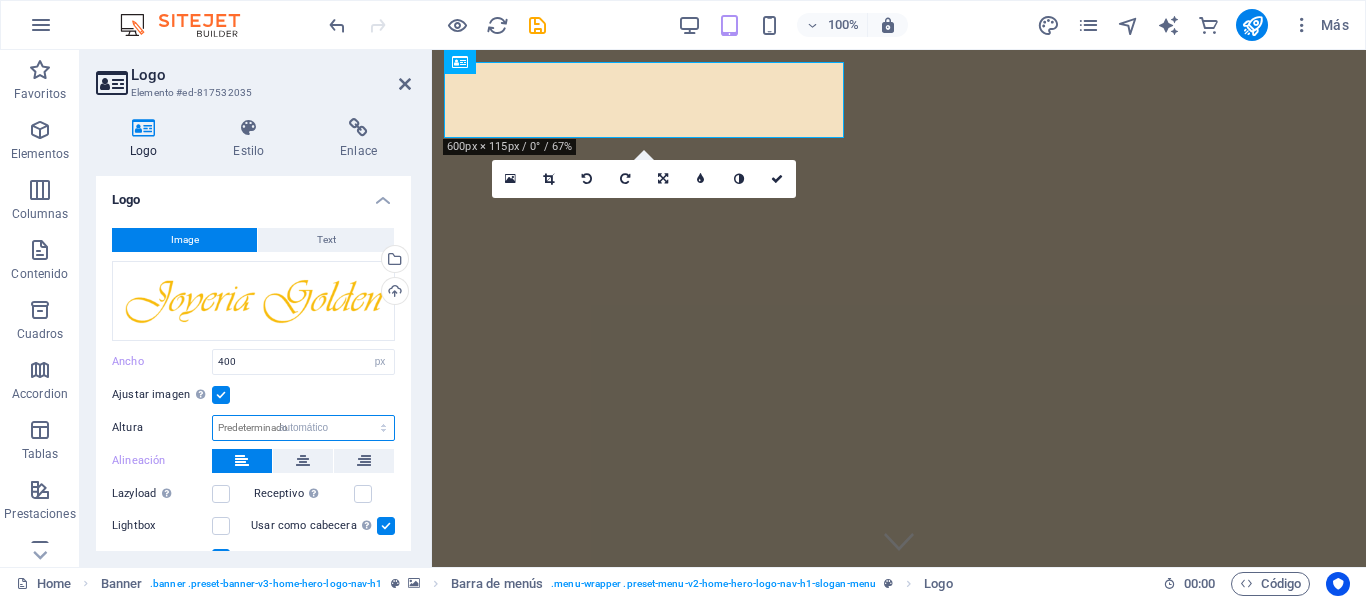 click on "Predeterminado automático px" at bounding box center [303, 428] 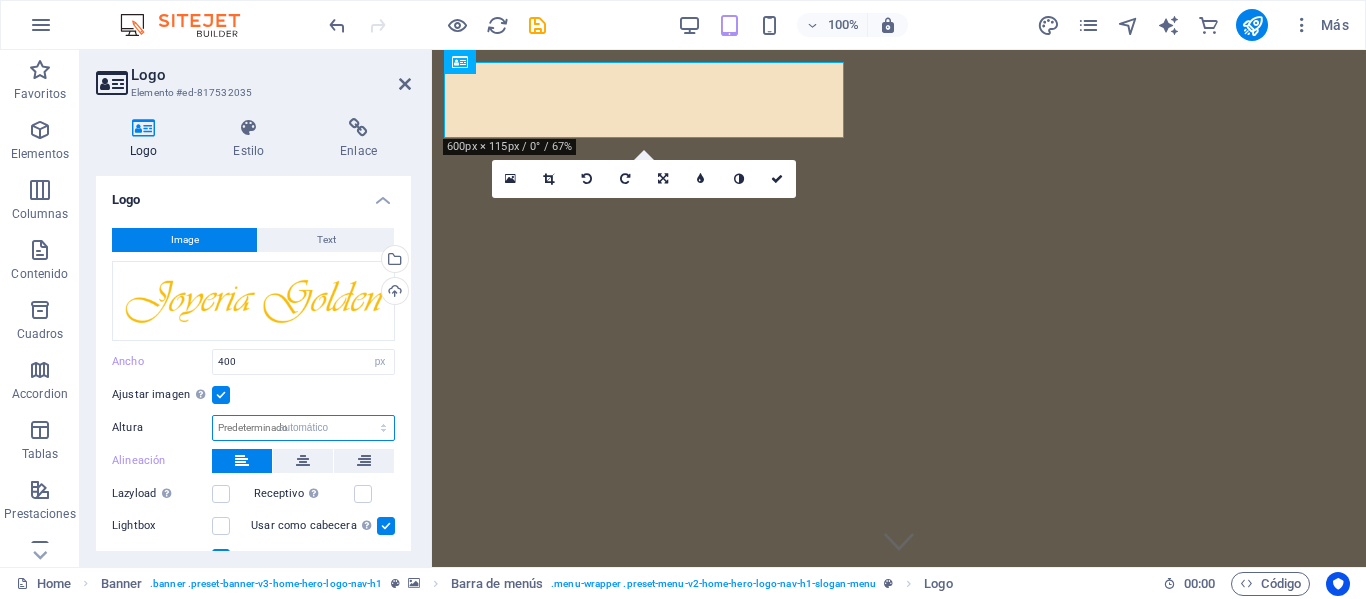select on "DISABLED_OPTION_VALUE" 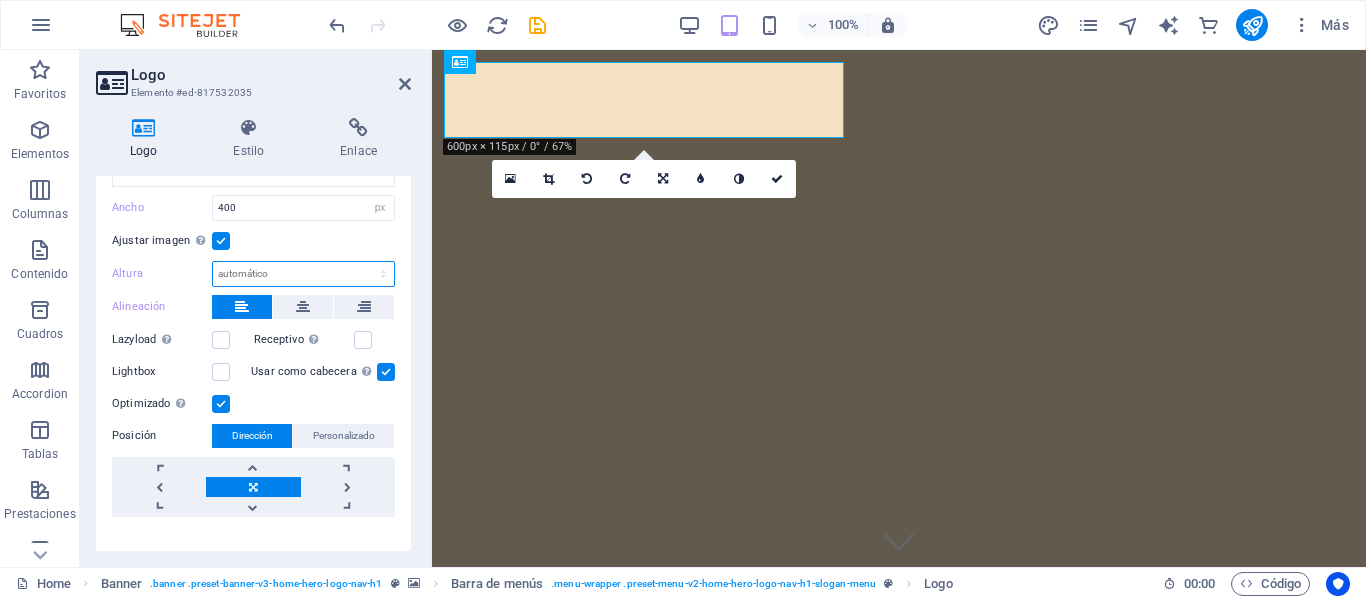 scroll, scrollTop: 184, scrollLeft: 0, axis: vertical 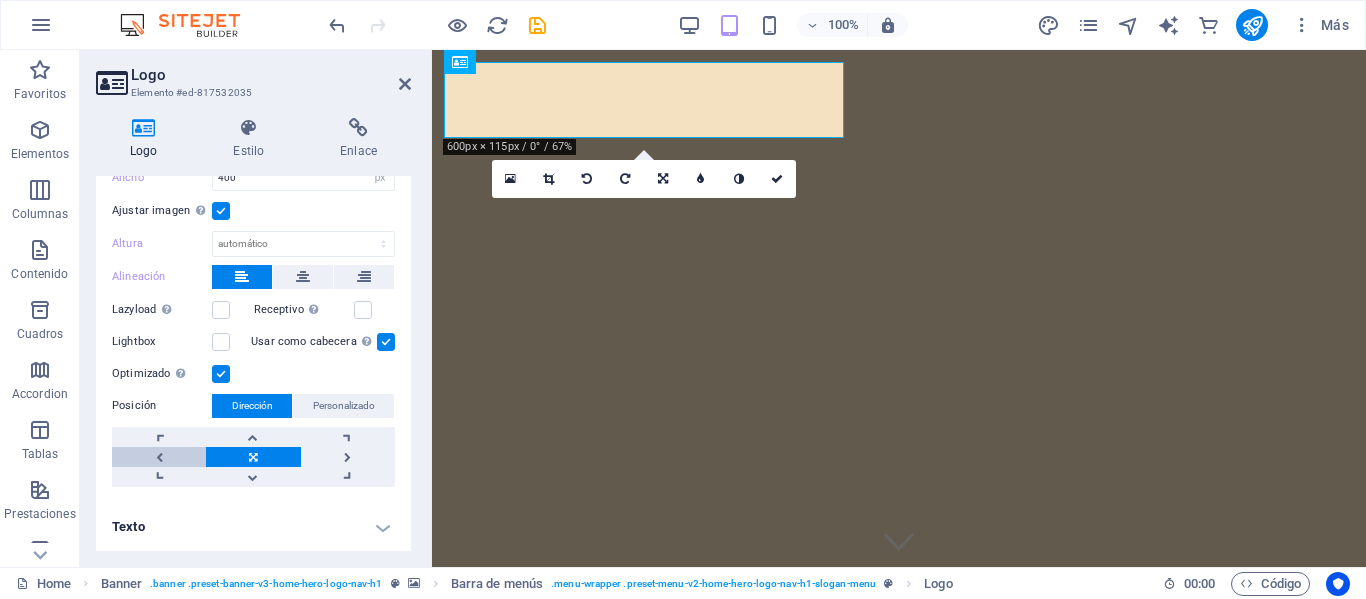 click at bounding box center (159, 457) 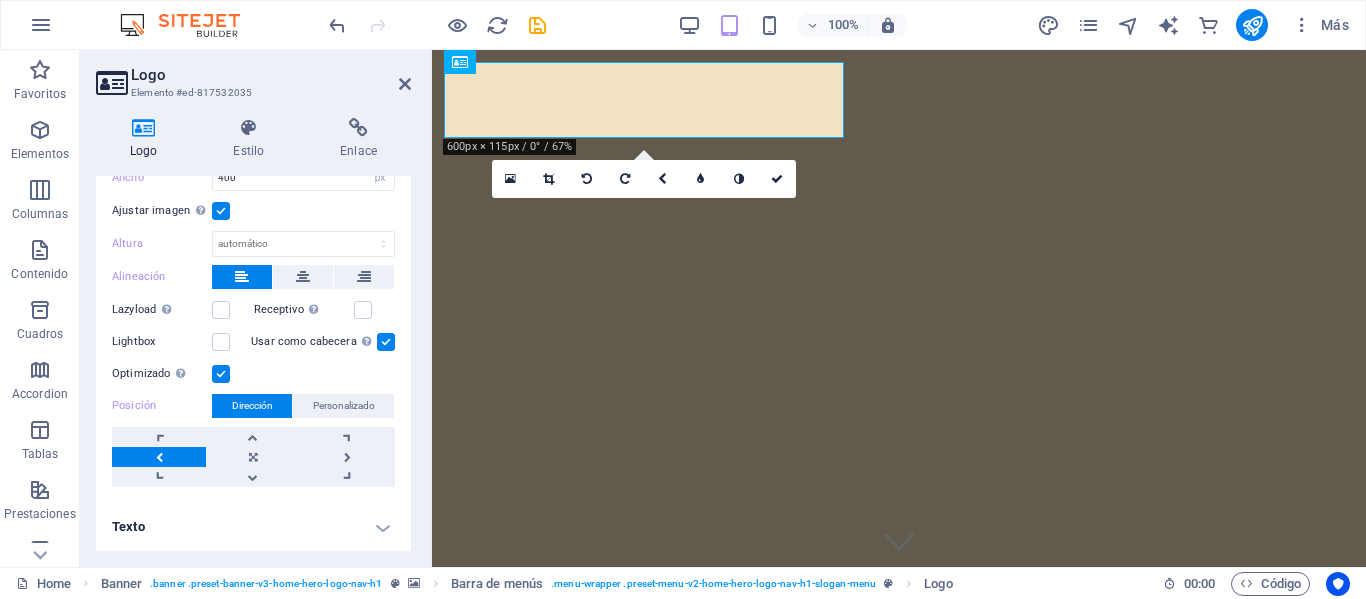 click at bounding box center (159, 457) 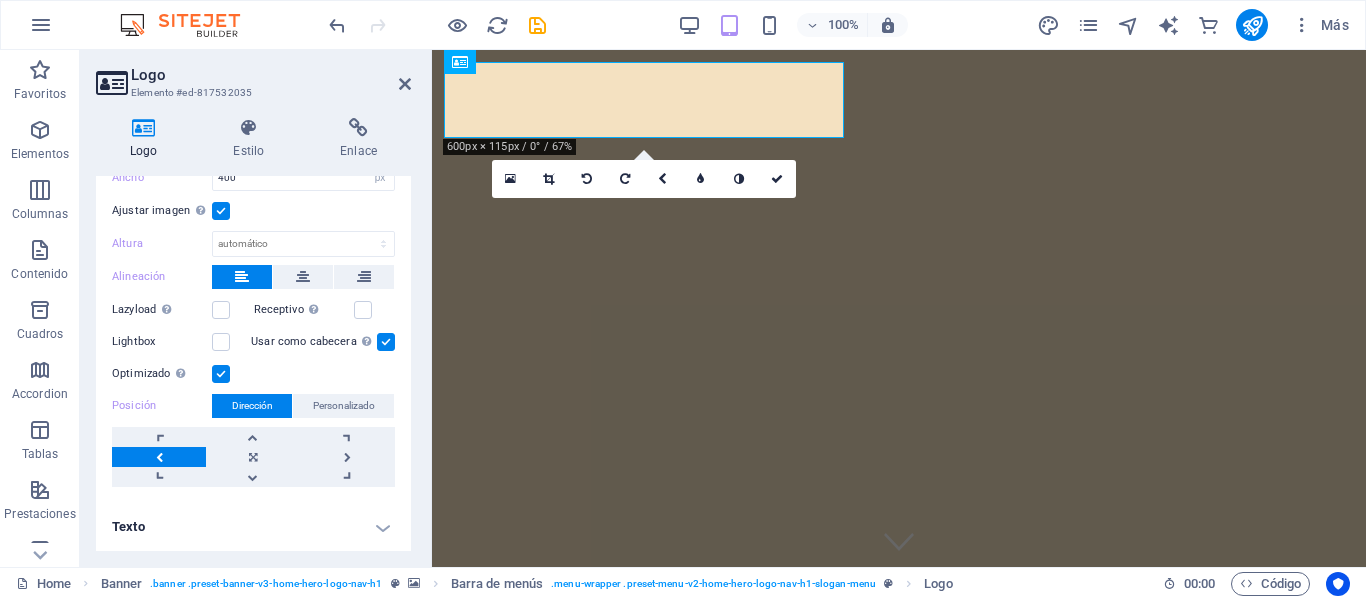 click at bounding box center [159, 457] 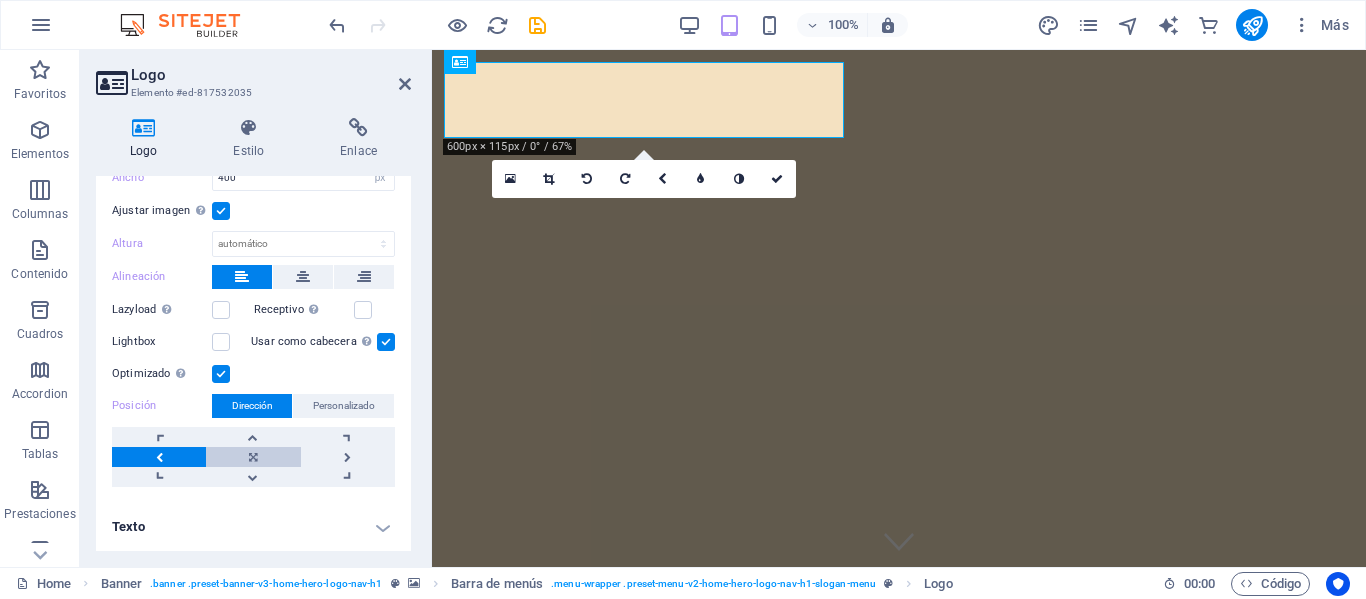 click at bounding box center [253, 457] 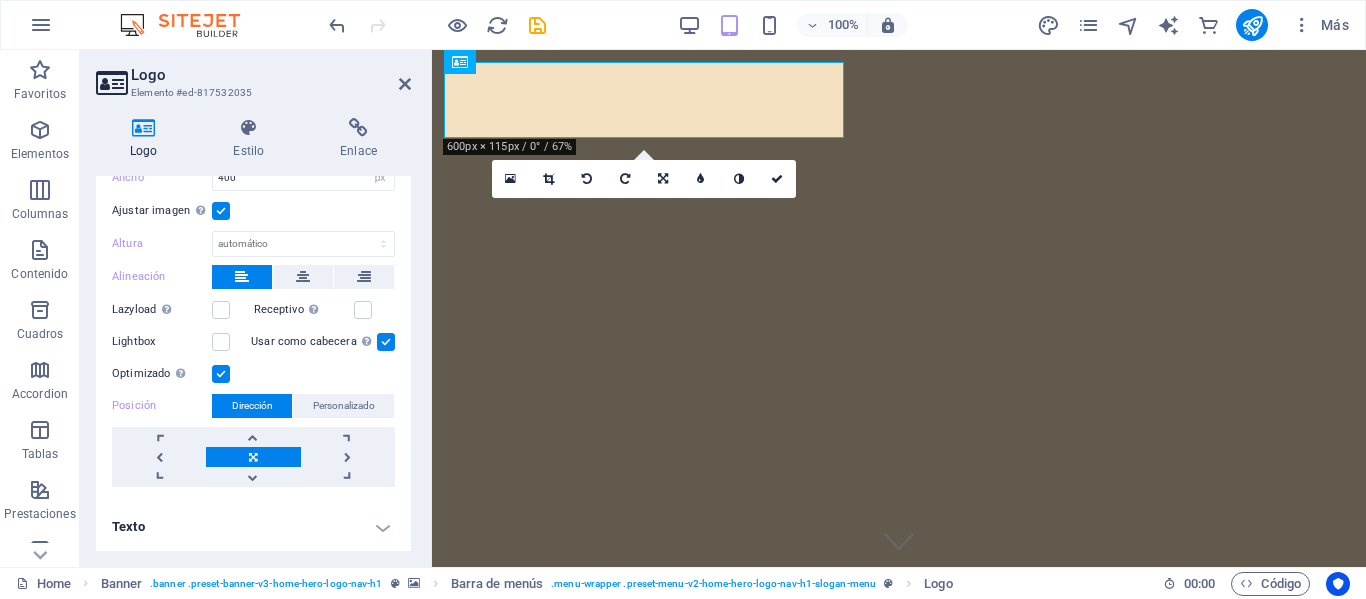 click at bounding box center [253, 457] 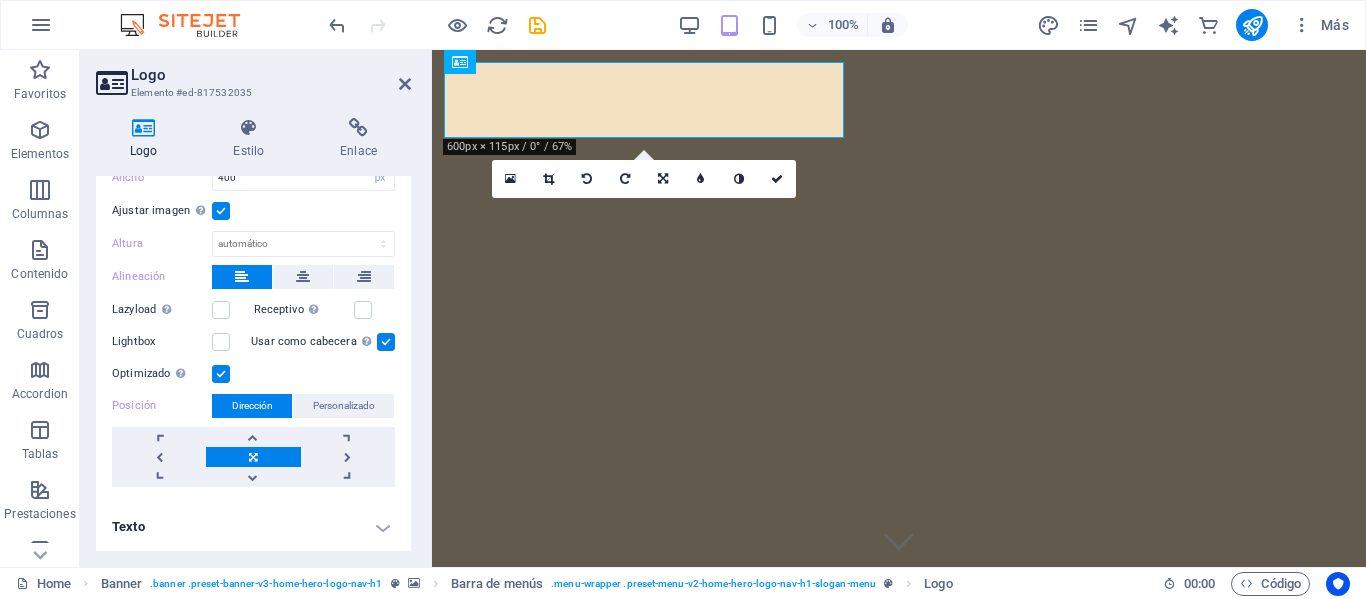 click at bounding box center (253, 457) 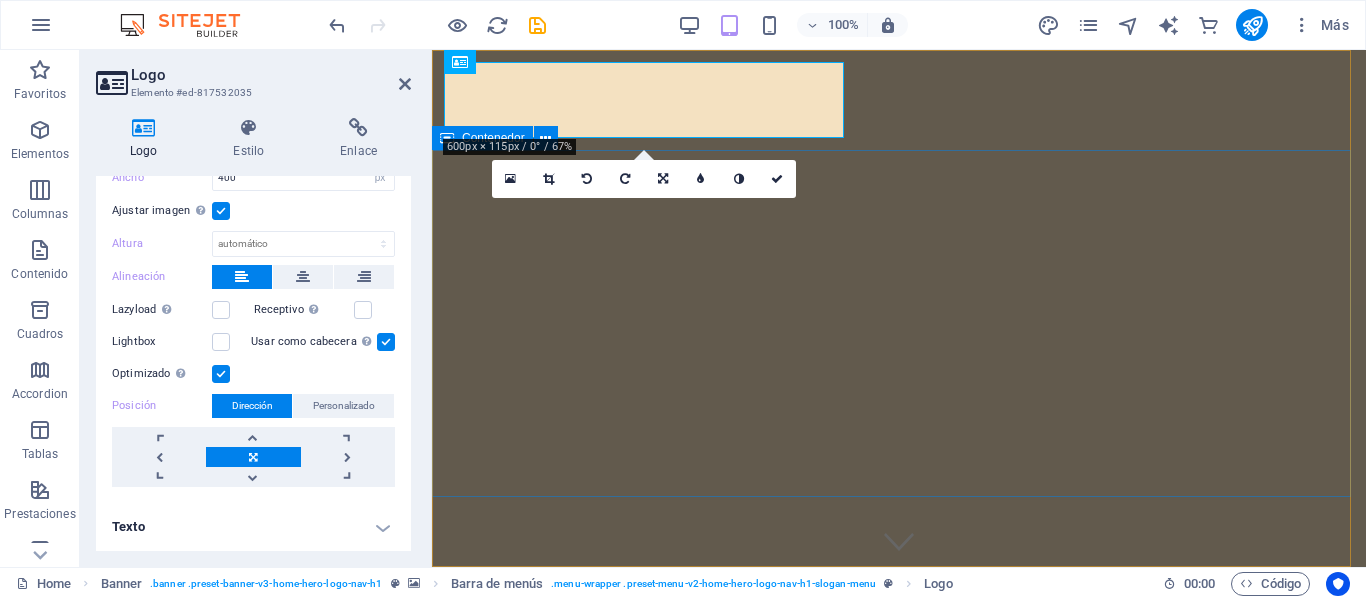 click at bounding box center (899, 799) 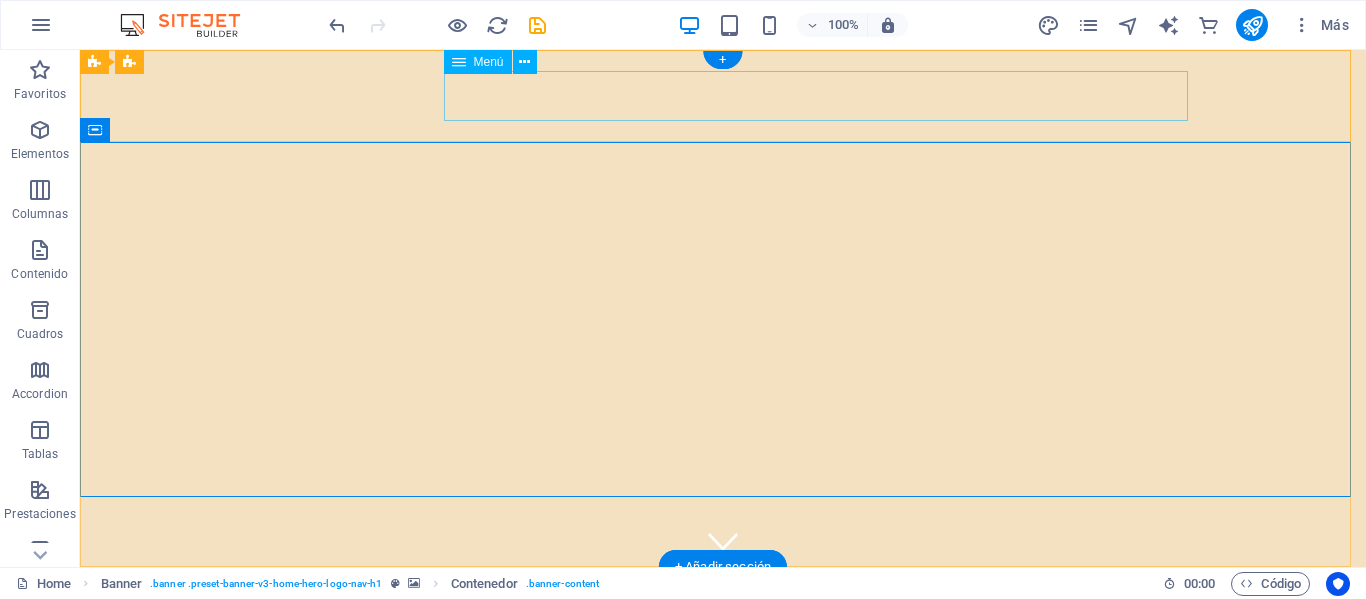 click on "Inicio Nosotros Valores Servicios Preguntas" at bounding box center [723, 668] 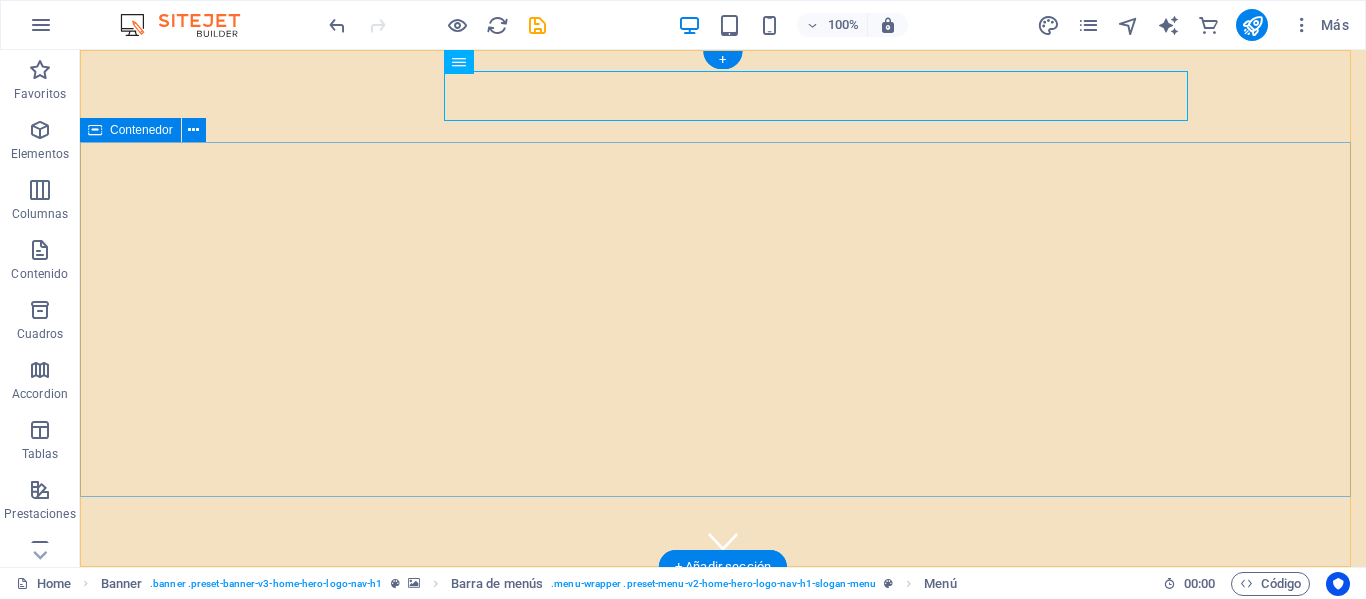 click at bounding box center (723, 797) 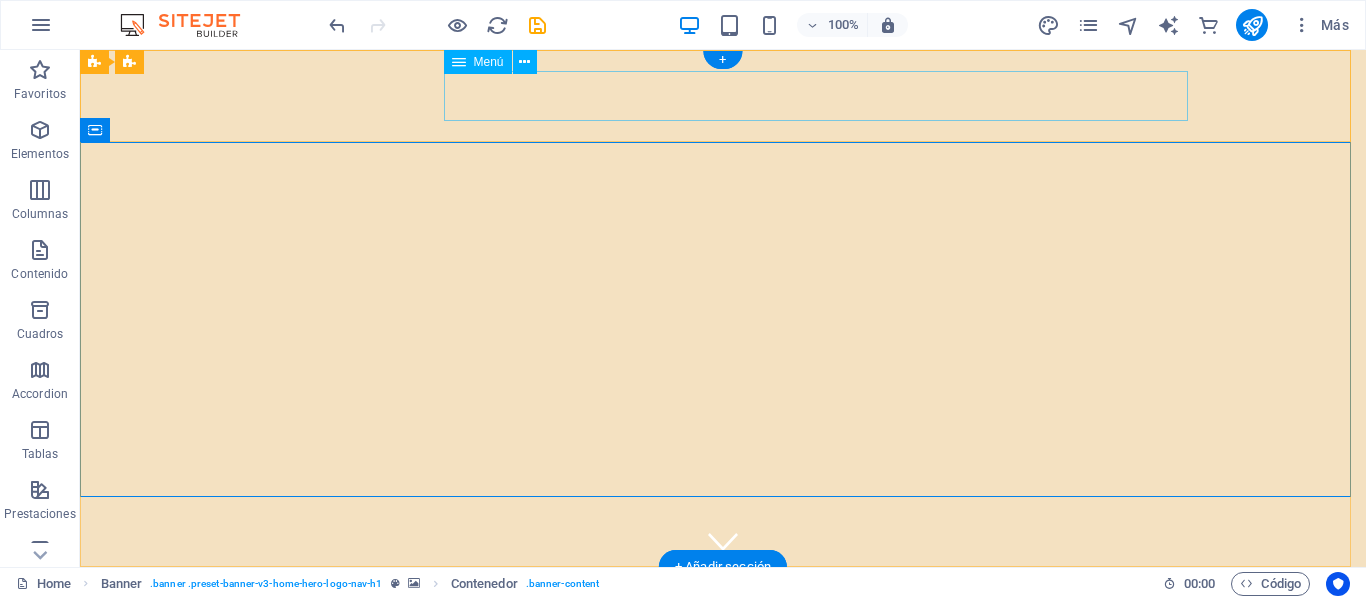 click on "Inicio Nosotros Valores Servicios Preguntas" at bounding box center (723, 668) 